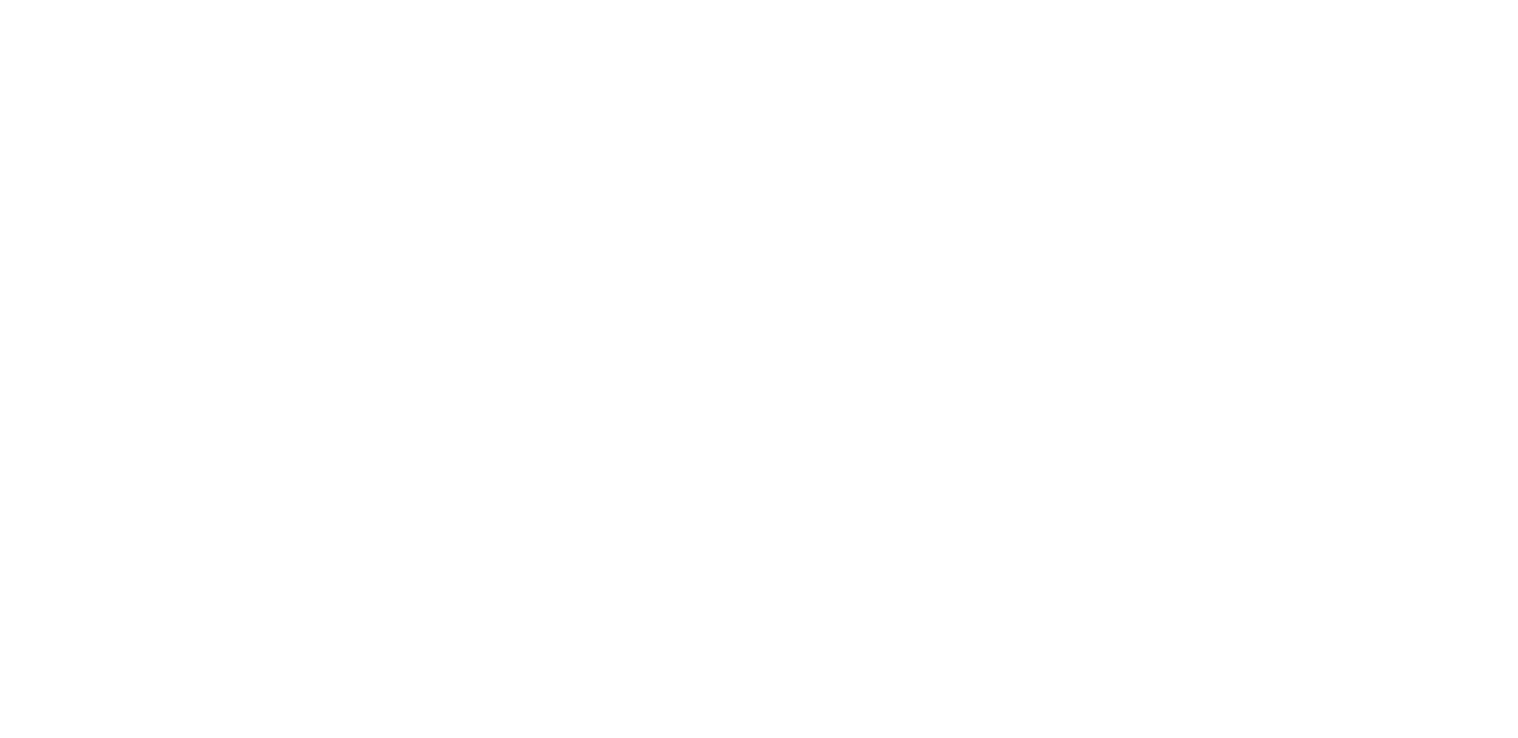 scroll, scrollTop: 0, scrollLeft: 0, axis: both 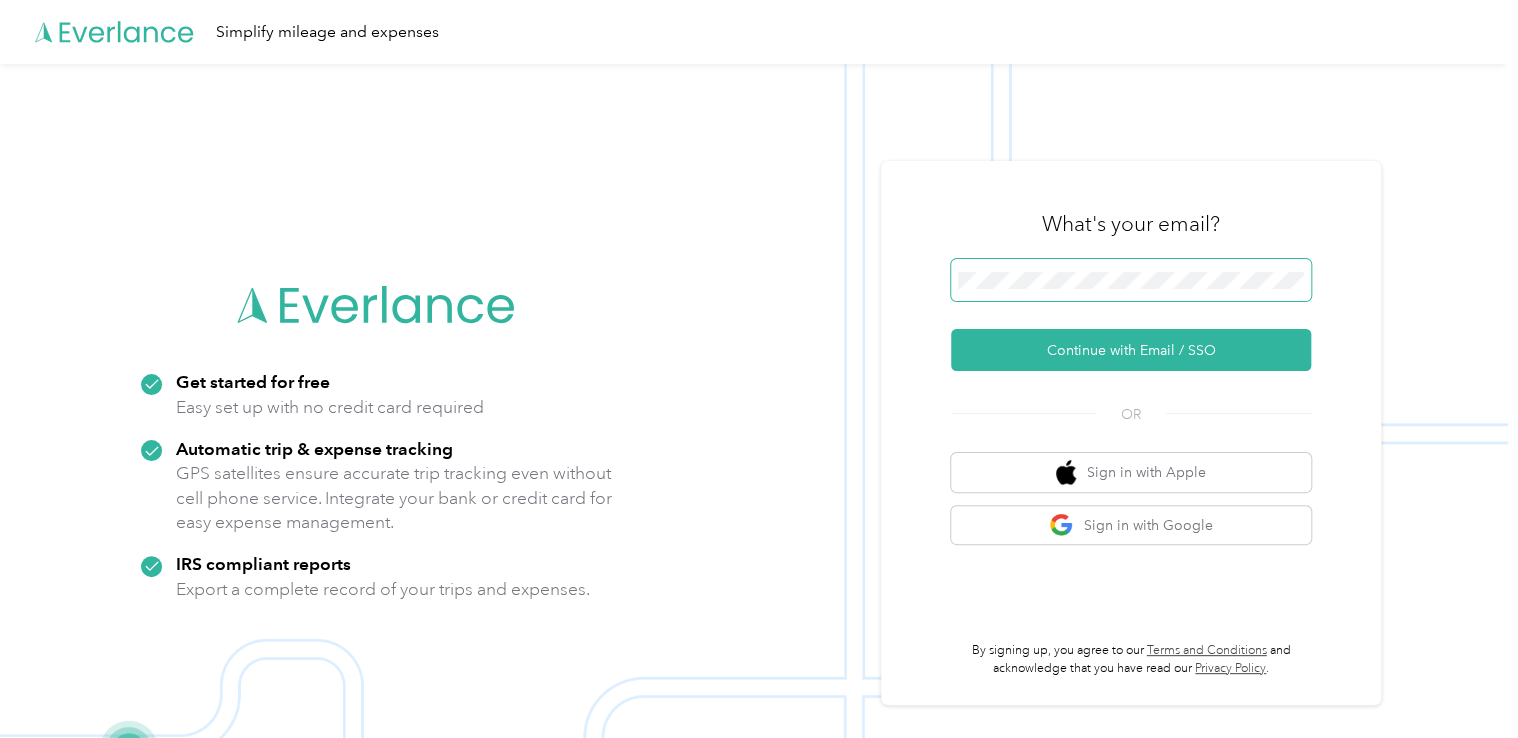 click at bounding box center [1131, 280] 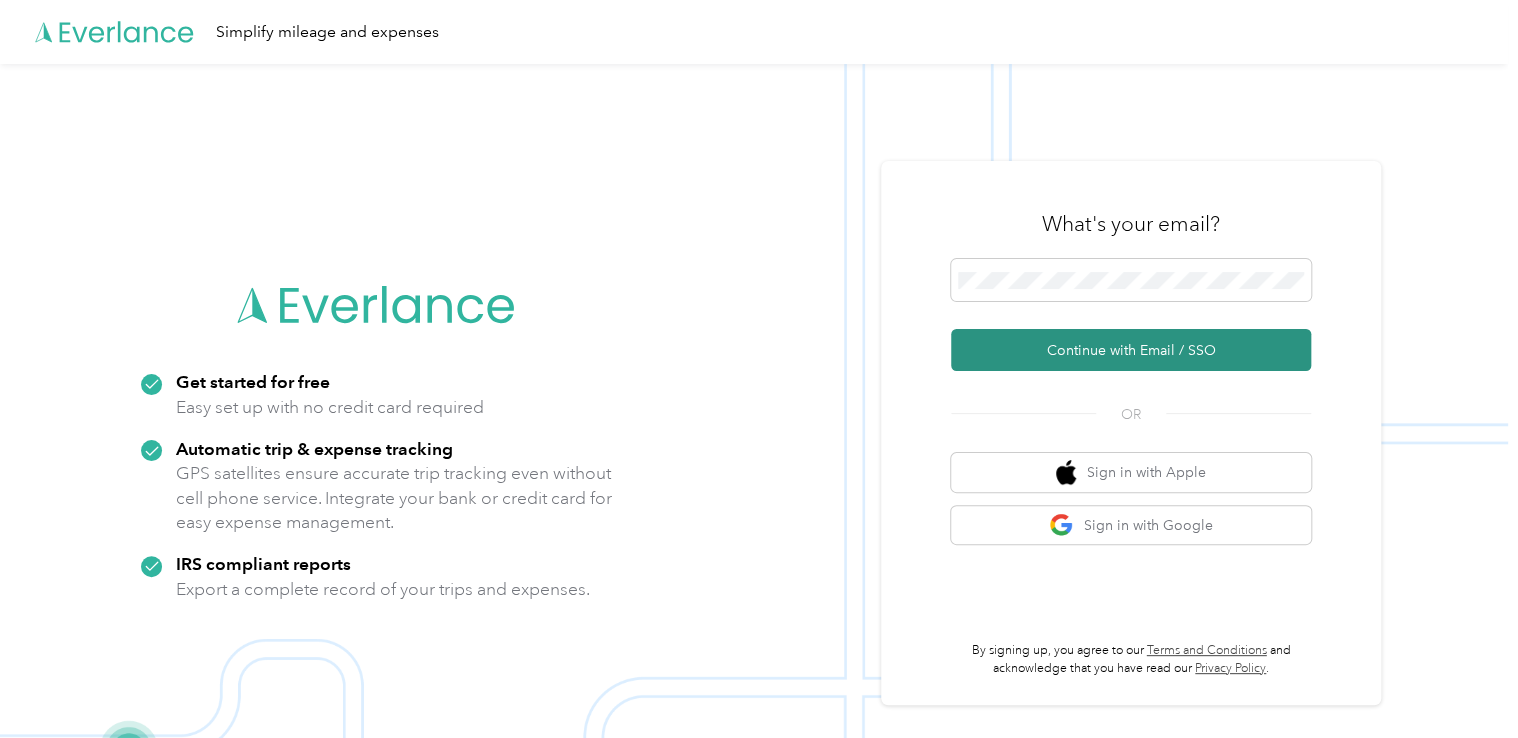 click on "Continue with Email / SSO" at bounding box center (1131, 350) 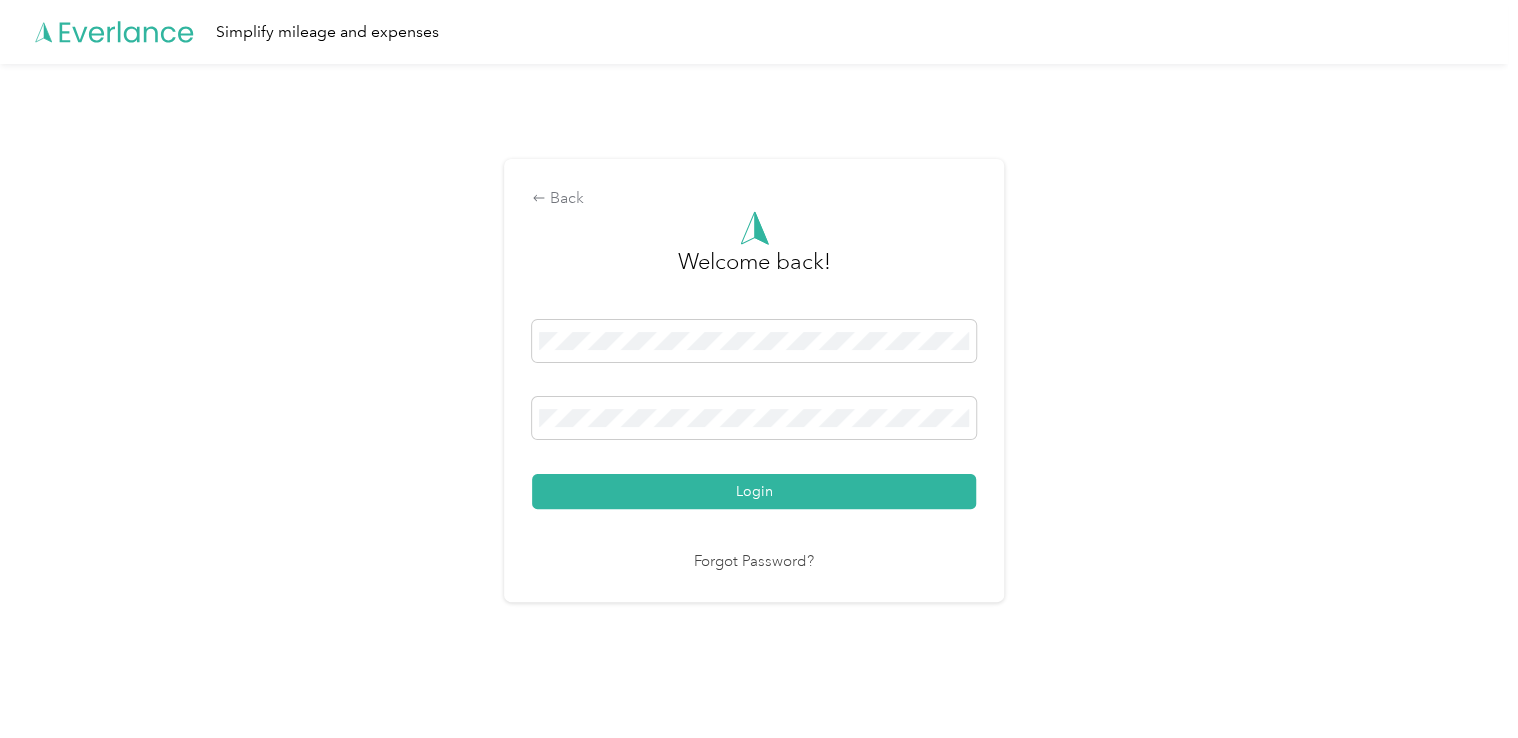 click on "Back Welcome back! Login Forgot Password?" at bounding box center (754, 388) 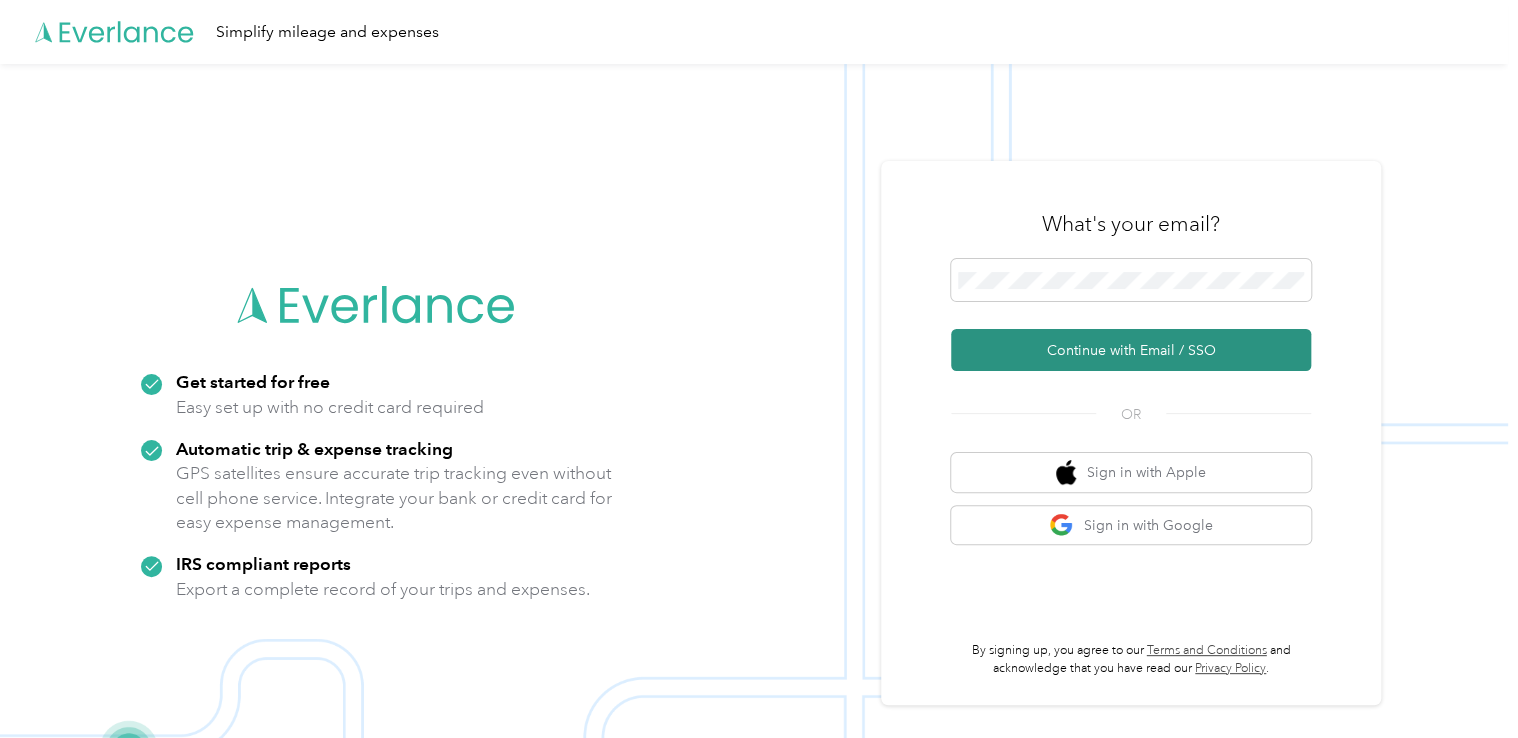 click on "Continue with Email / SSO" at bounding box center [1131, 350] 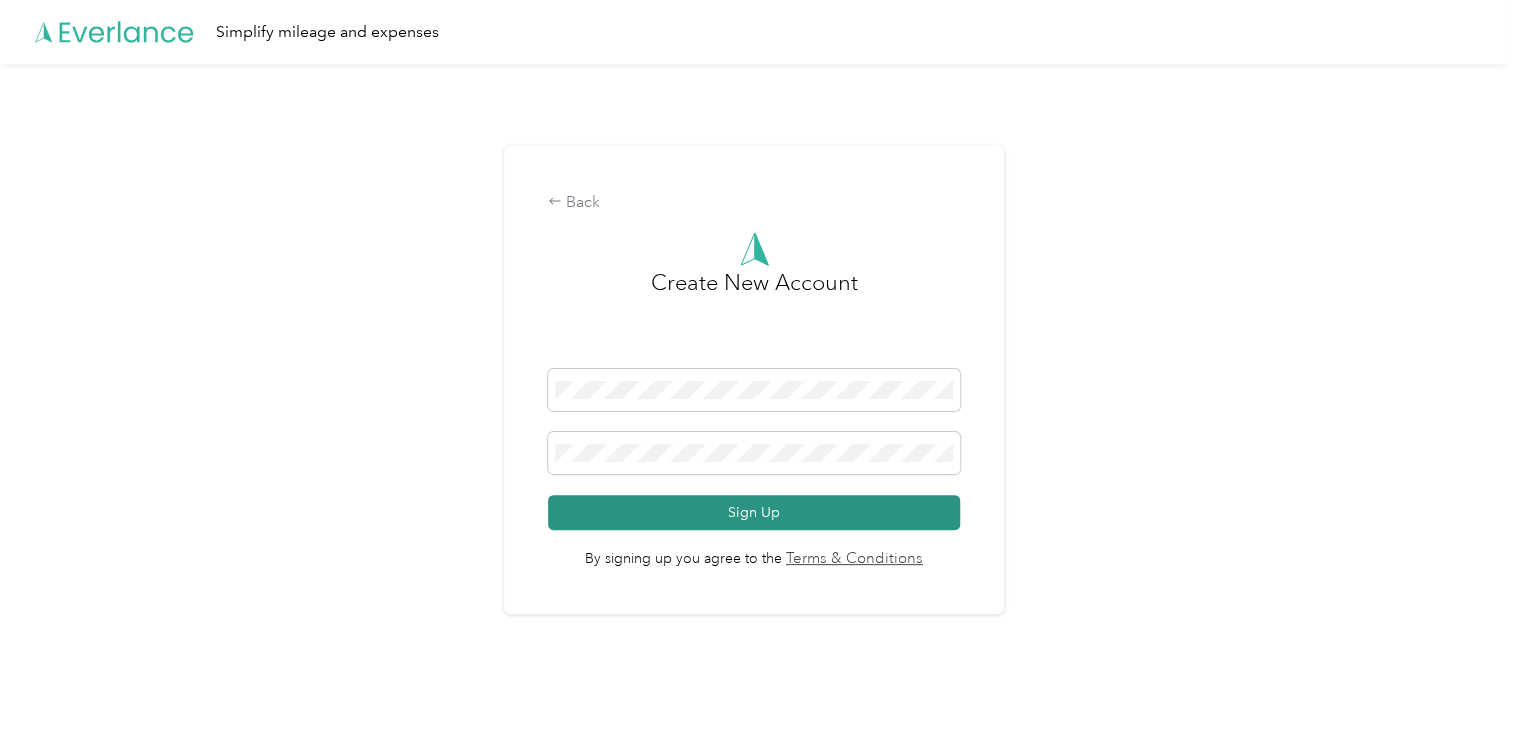click on "Sign Up" at bounding box center [753, 512] 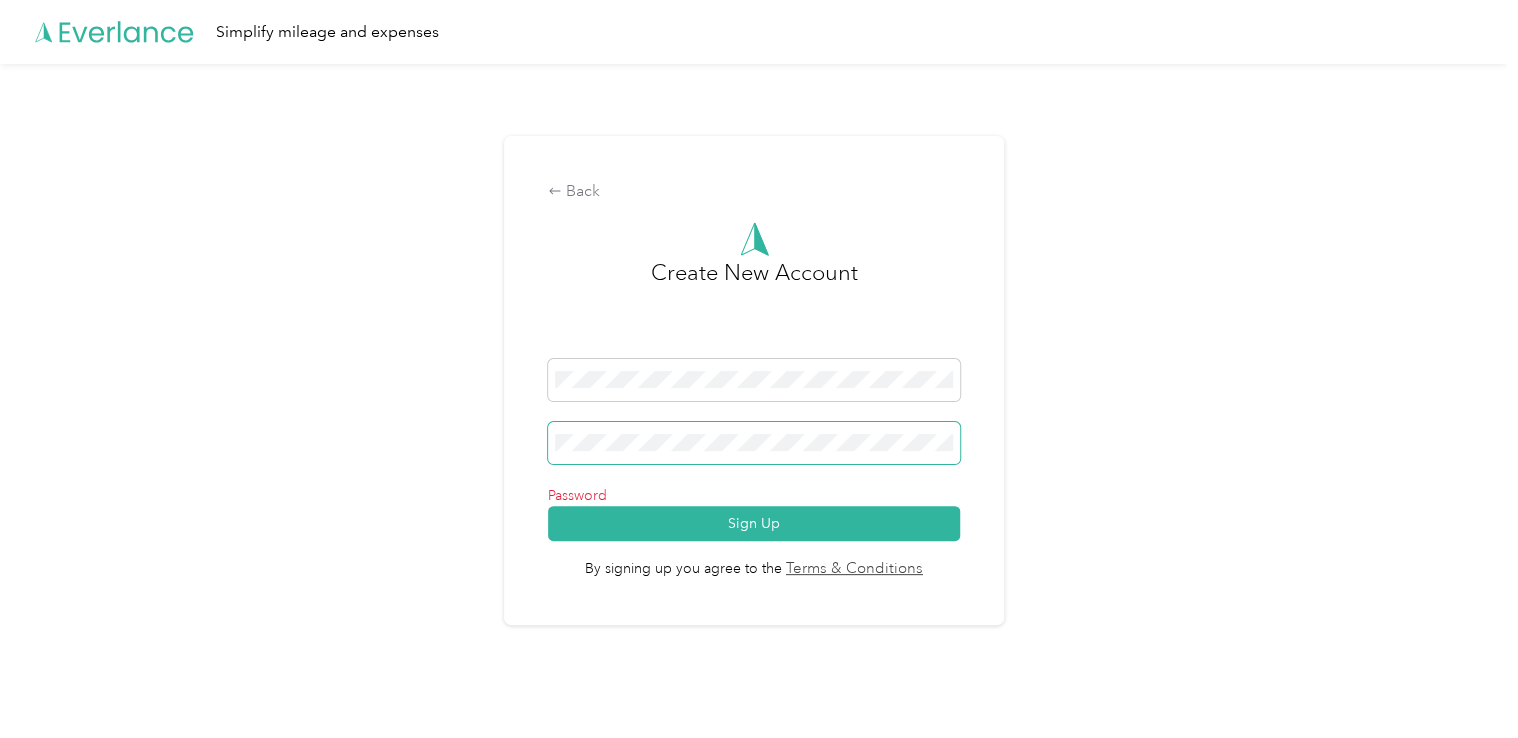 click on "Back Create New Account Password  Sign Up By signing up you agree to the Terms & Conditions" at bounding box center (754, 388) 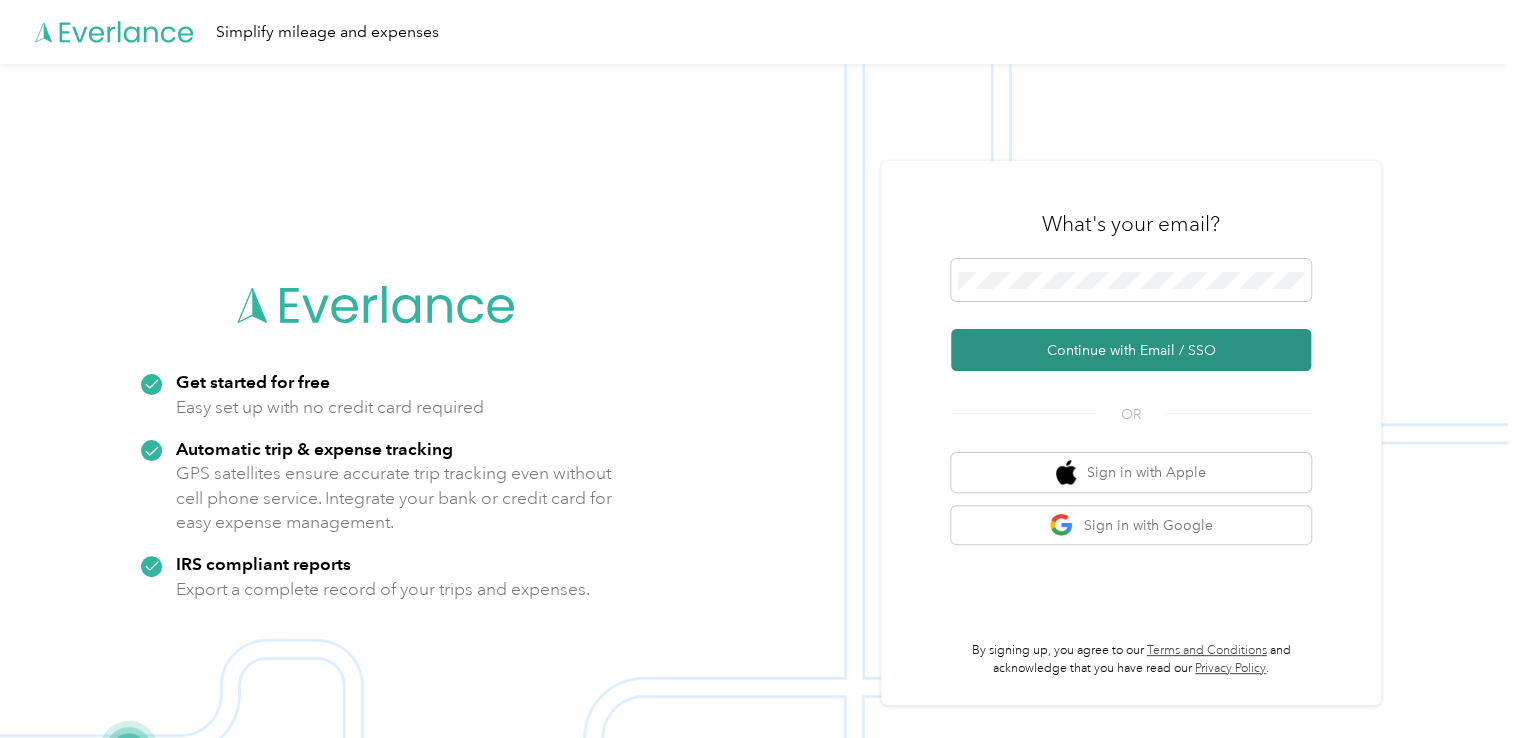 click on "Continue with Email / SSO" at bounding box center [1131, 350] 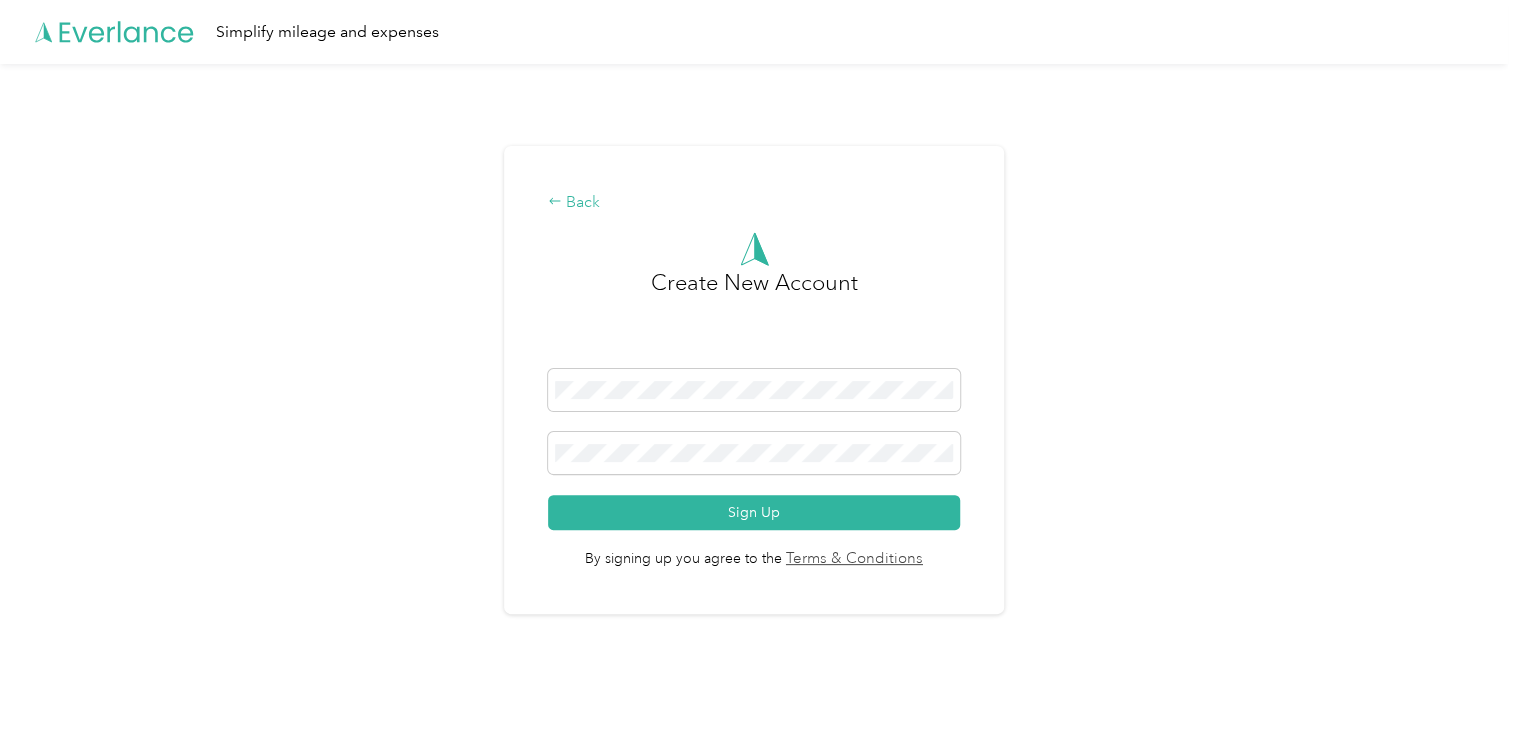click on "Back" at bounding box center [753, 203] 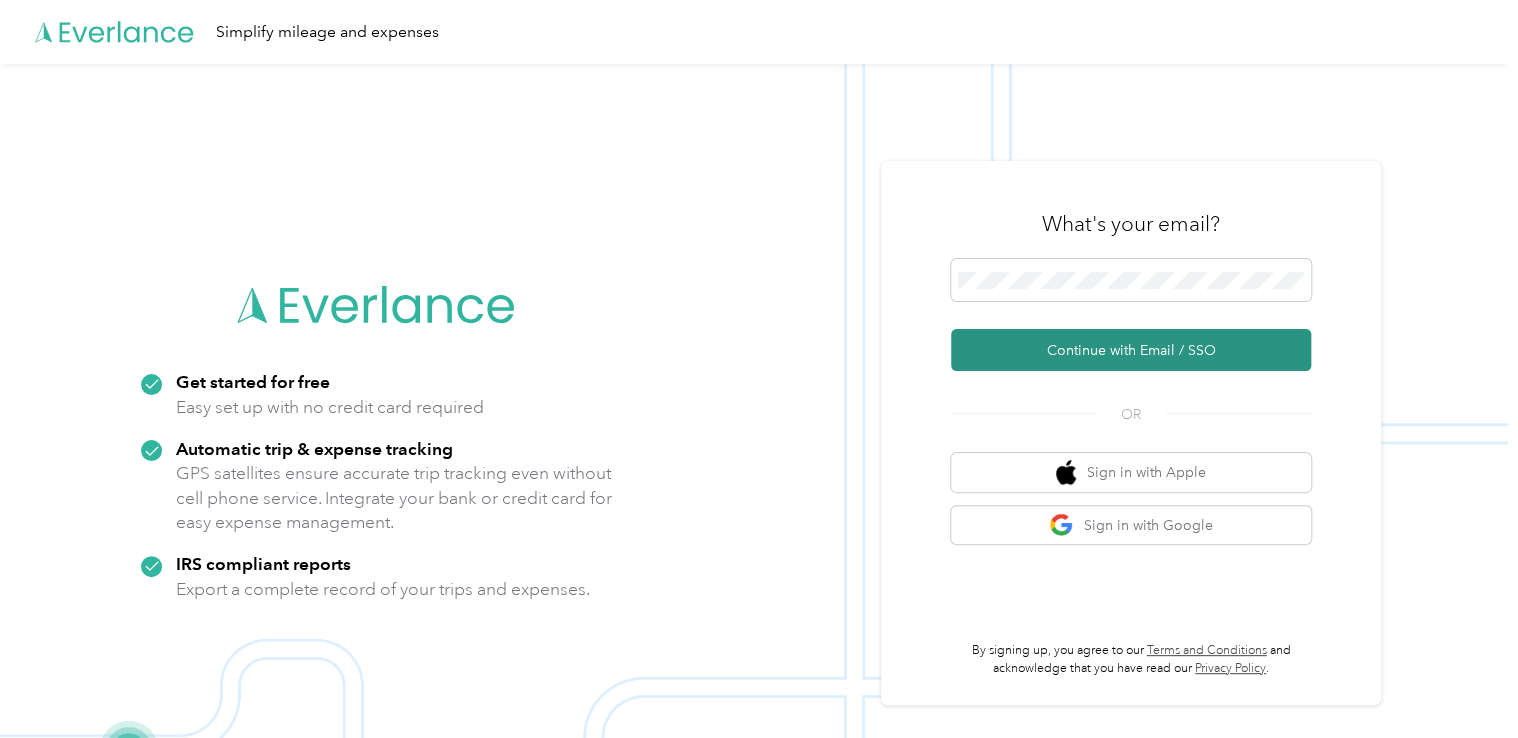 click on "Continue with Email / SSO" at bounding box center (1131, 350) 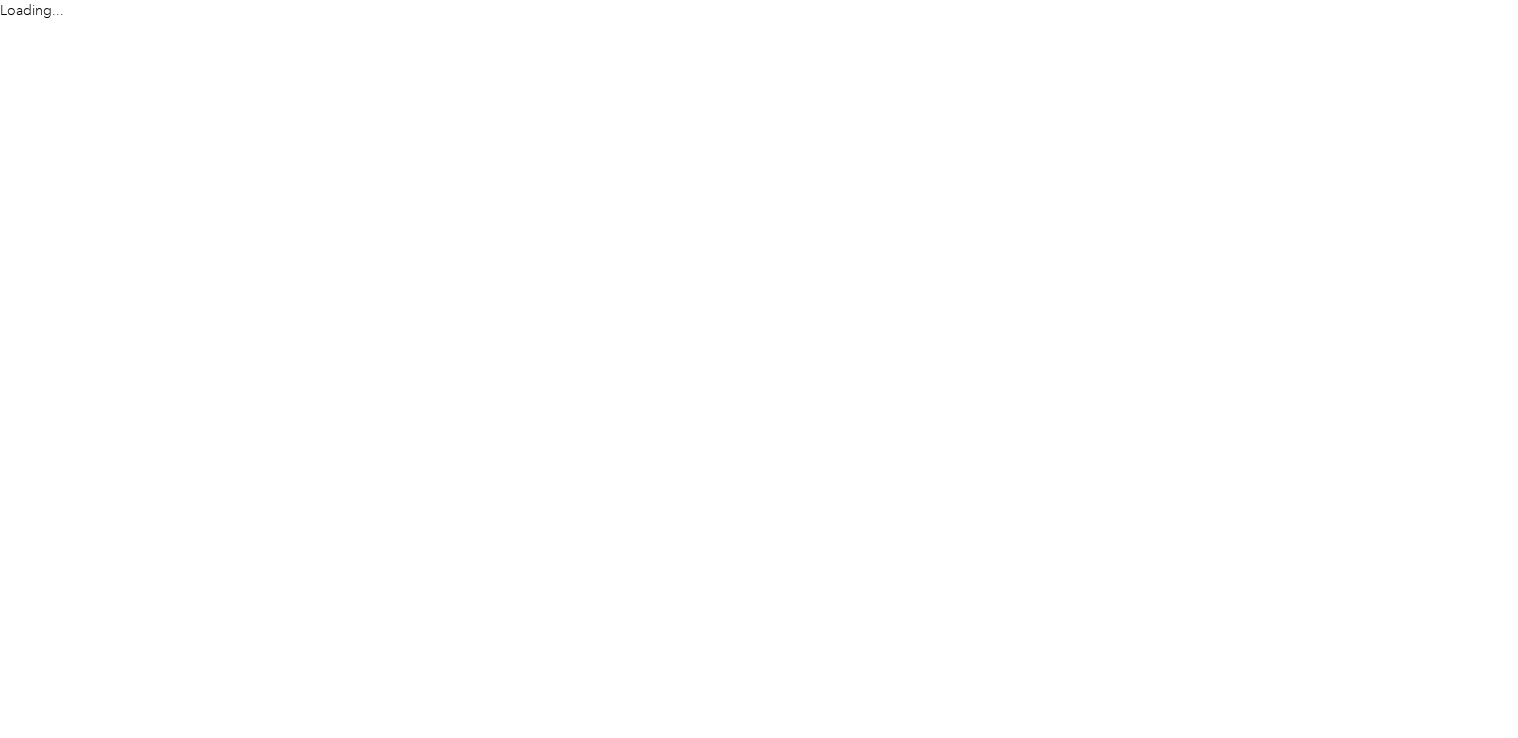 scroll, scrollTop: 0, scrollLeft: 0, axis: both 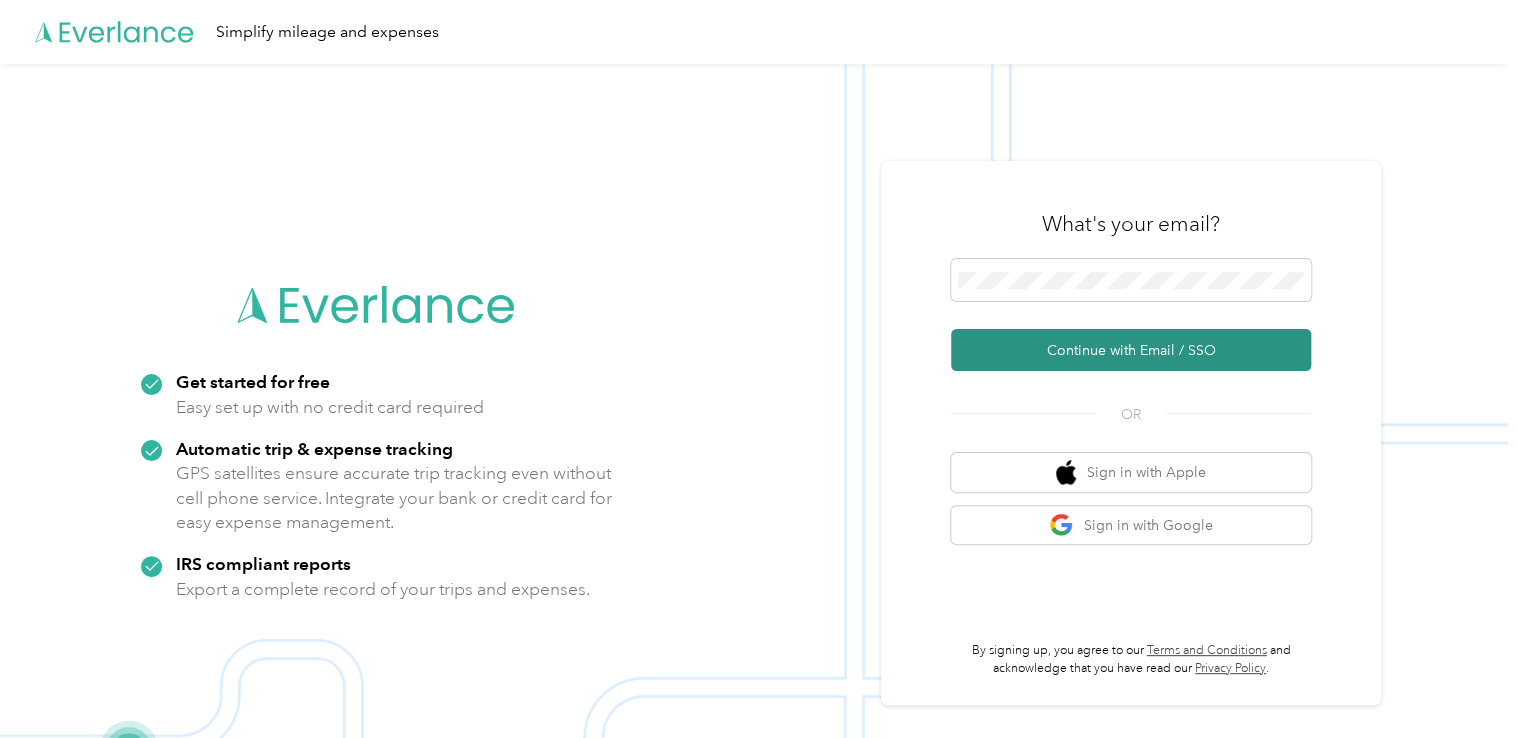 click on "Continue with Email / SSO" at bounding box center (1131, 350) 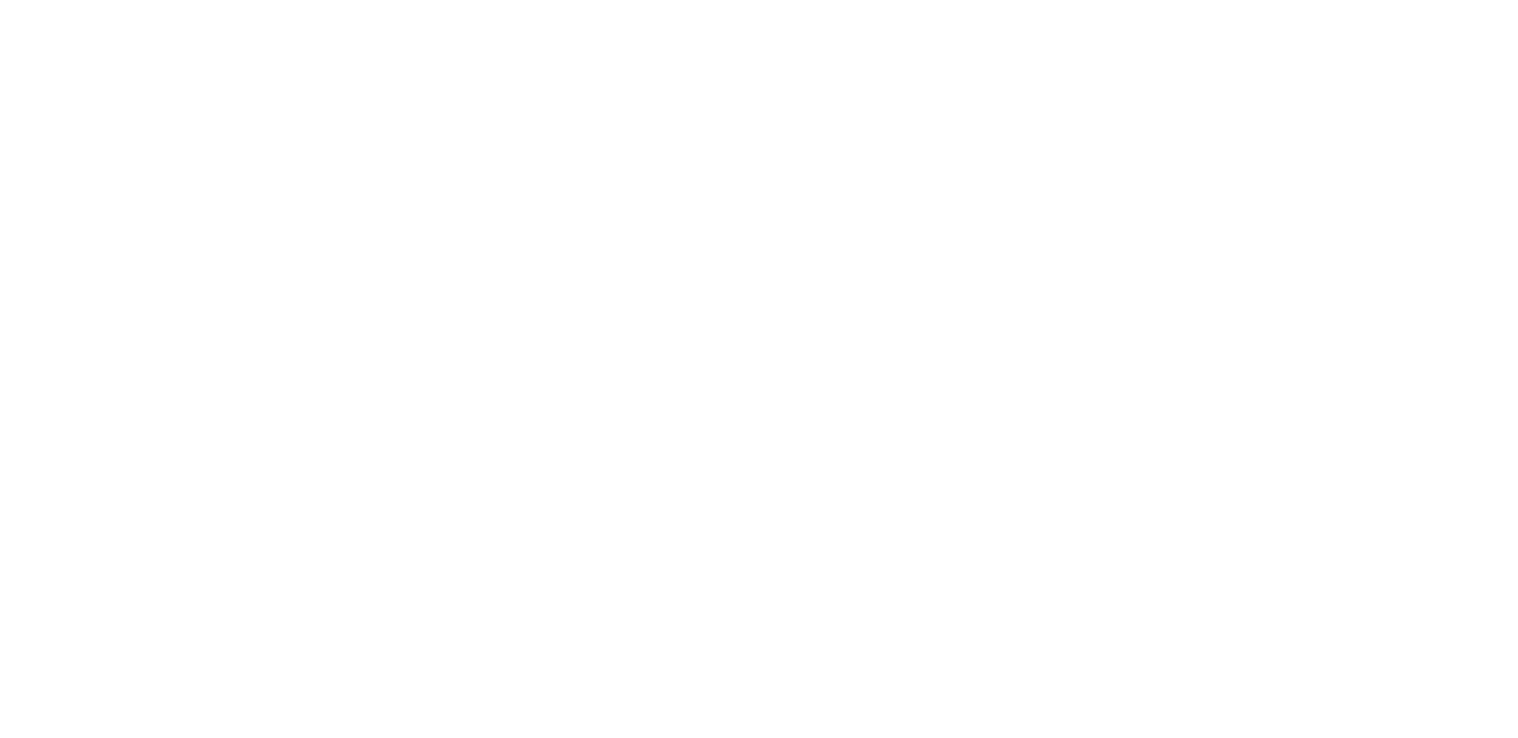 scroll, scrollTop: 0, scrollLeft: 0, axis: both 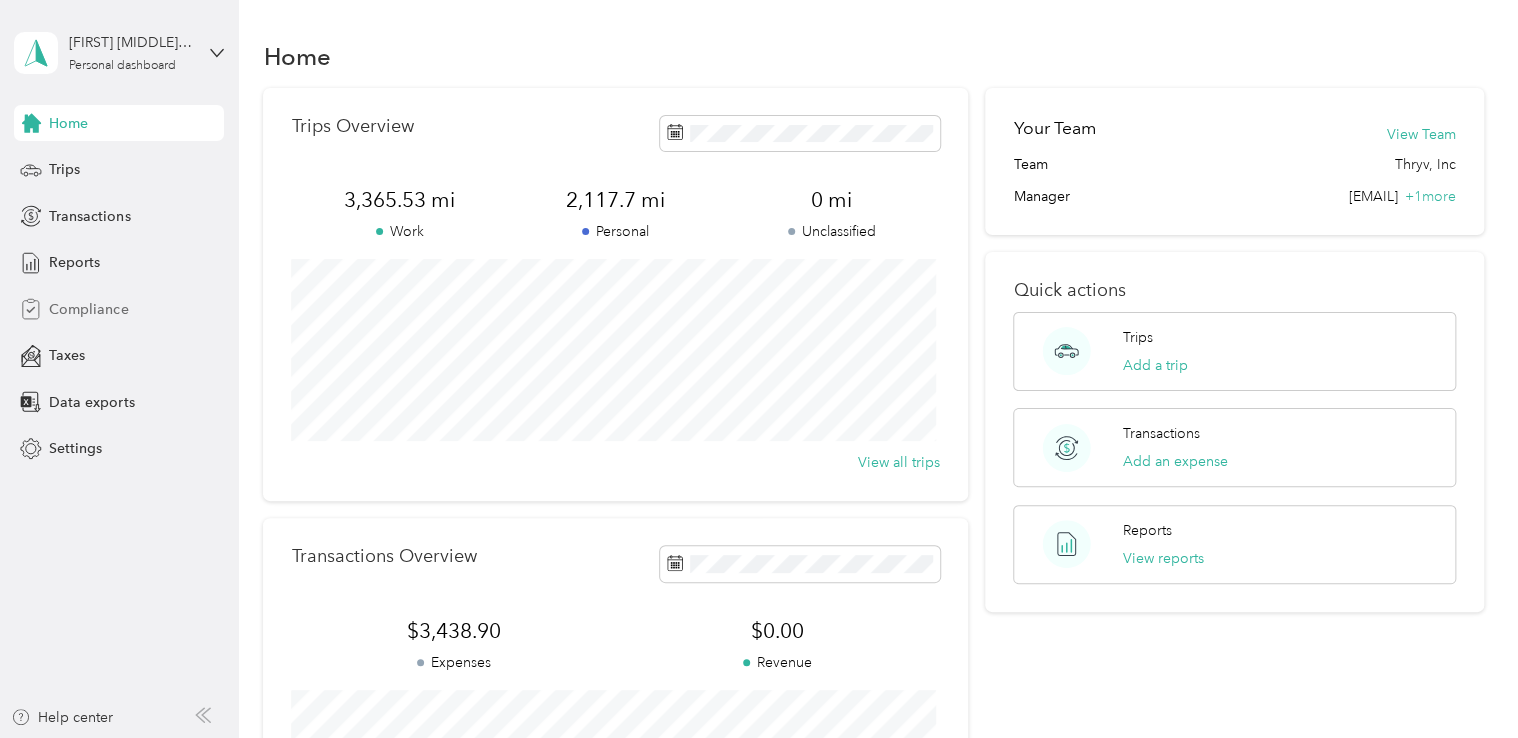 click on "Compliance" at bounding box center [88, 309] 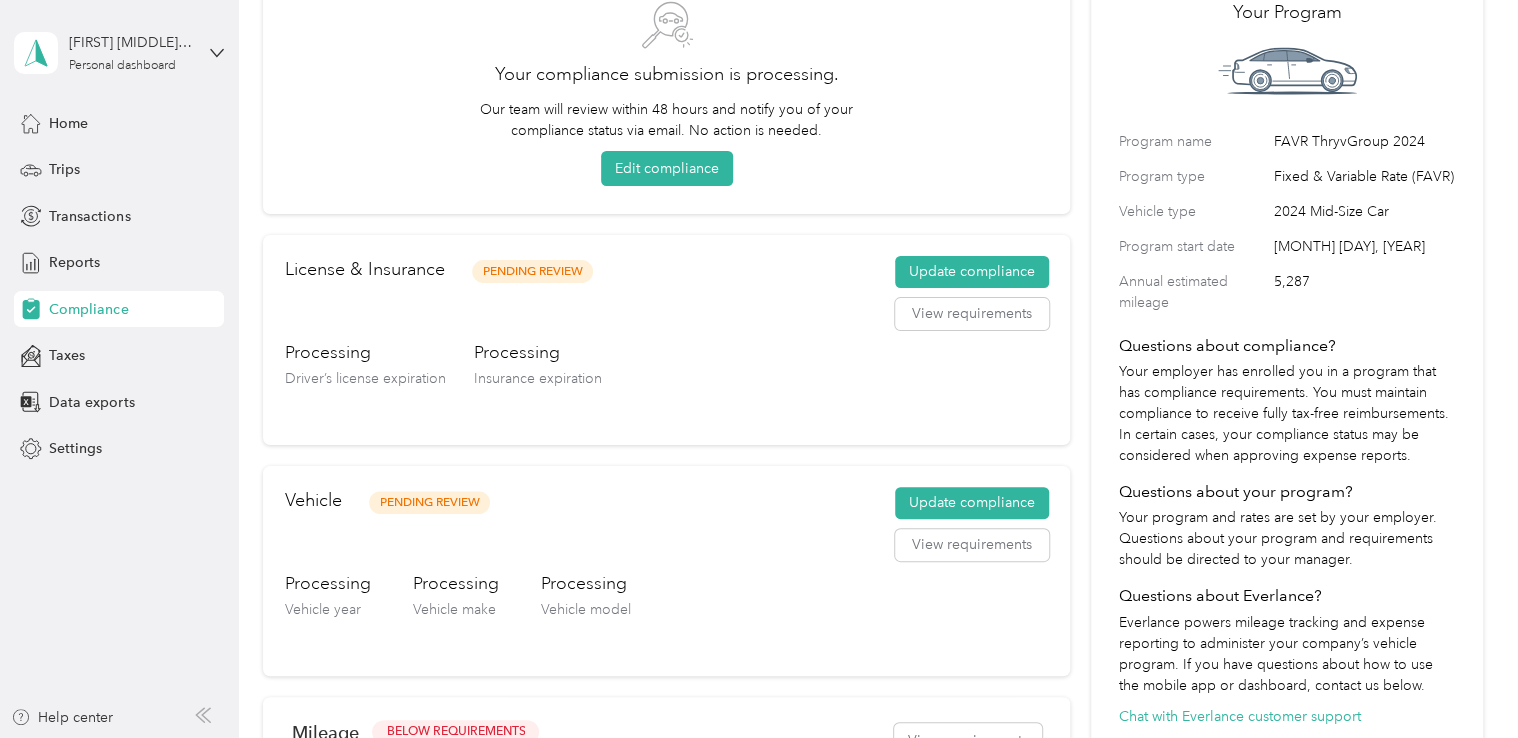 scroll, scrollTop: 125, scrollLeft: 0, axis: vertical 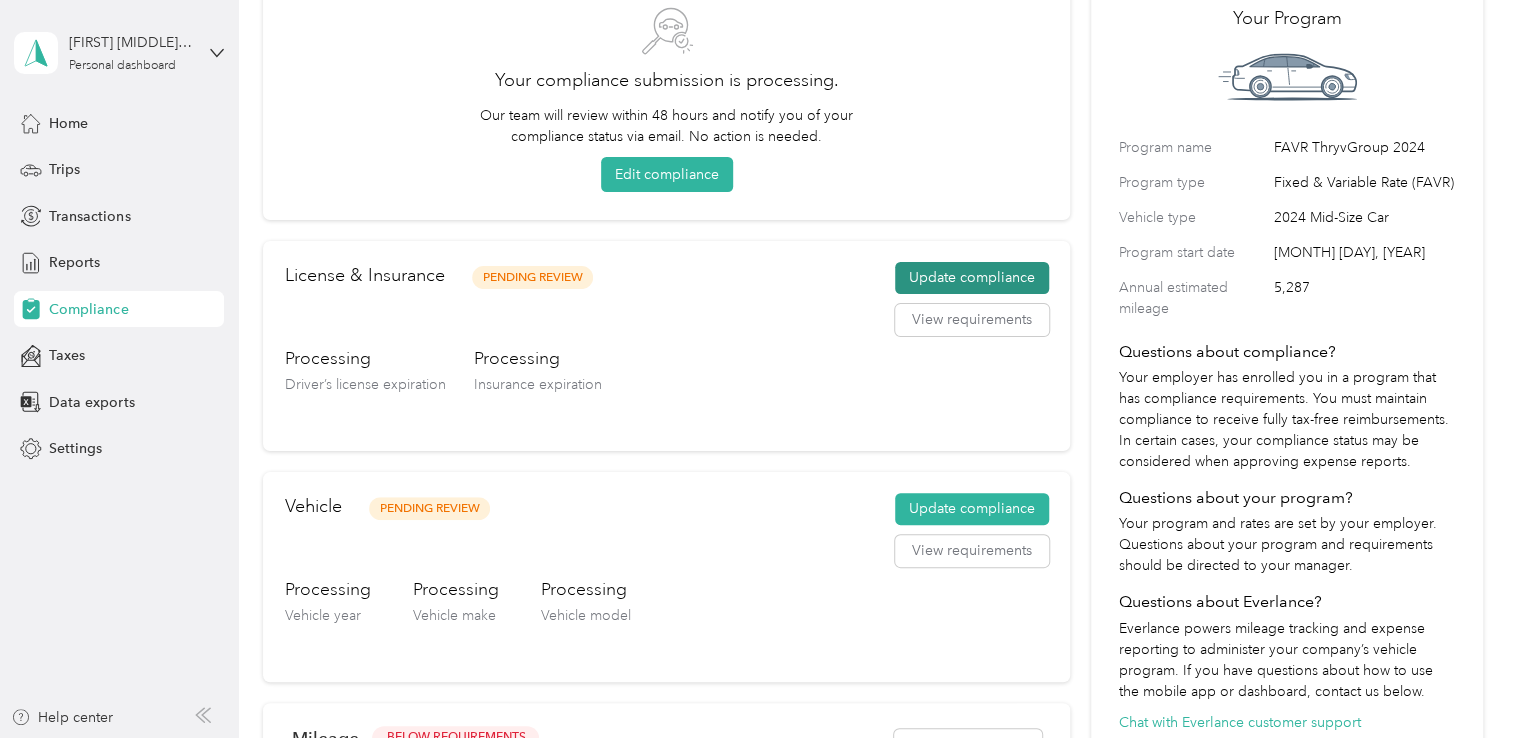 click on "Update compliance" at bounding box center [972, 278] 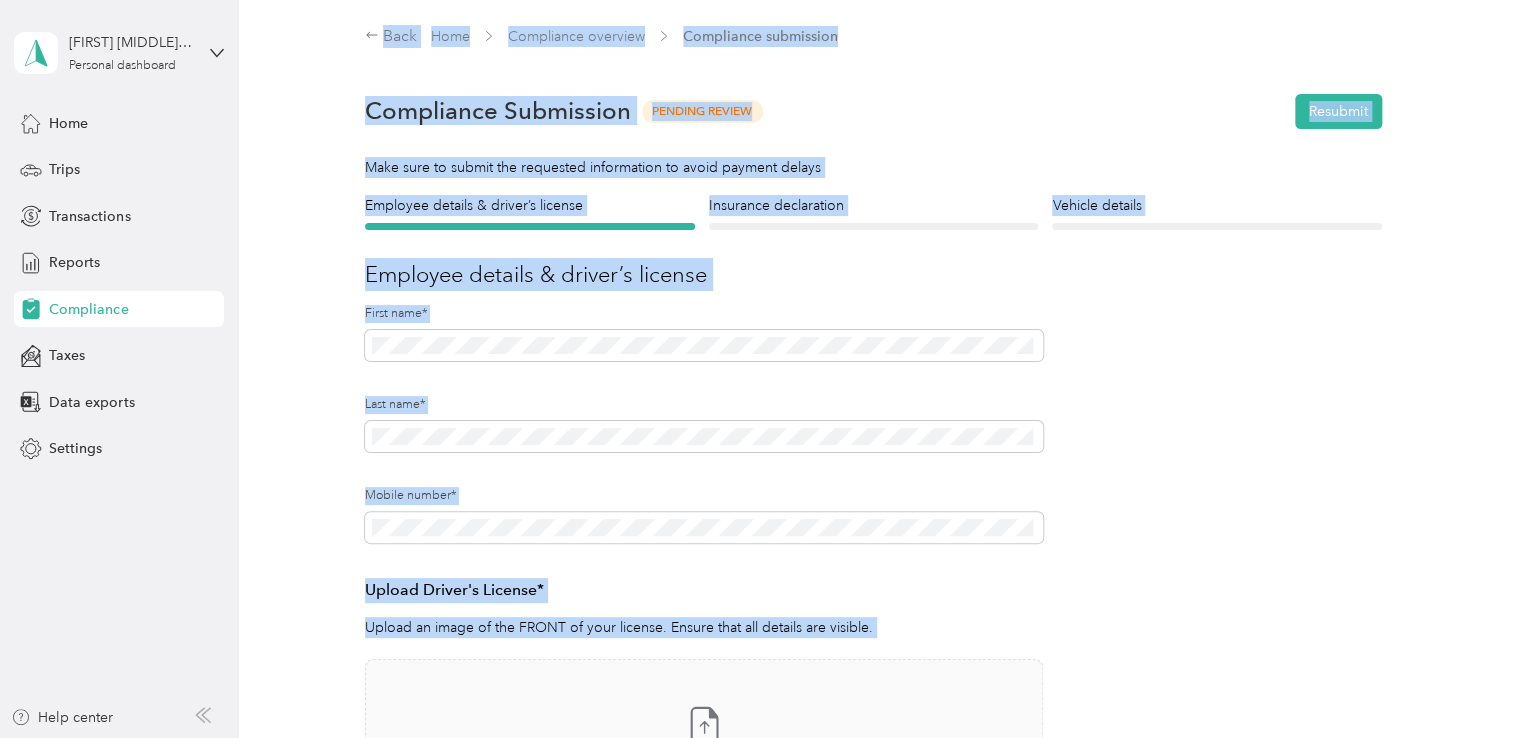 click on "Employee details & driver’s license License Insurance declaration Insurance Vehicle details Vehicle Employee details & driver’s license First name*   Last name*   Mobile number*   Upload Driver's License* Upload an image of the FRONT of your license. Ensure that all details are visible. Take a photo or choose a photo from your library Drag and drop your file here, or choose a file to upload IMG_8415(2).jpeg Uploaded on  [MONTH]/[DAY]/[YEAR] View Insurance [FIRST] [LAST] [CITY] [YEAR].pdf Uploaded on  [MONTH]/[DAY]/[YEAR] View IMG_8415.jpeg Uploaded on  [MONTH]/[DAY]/[YEAR] View To update your vehicle, complete these steps: 1. Upload new insurance declaration page 2. Update vehicle details 3. Press Submit! Upload Insurance Declaration page* Upload your insurance declaration page. Make sure all required details are clearly visible.   What is the Insurance Declaration page? Click to expand This is an example. Your insurance declaration page may look slightly different. Take a photo or choose a photo from your library choose a file to upload View" at bounding box center (873, 667) 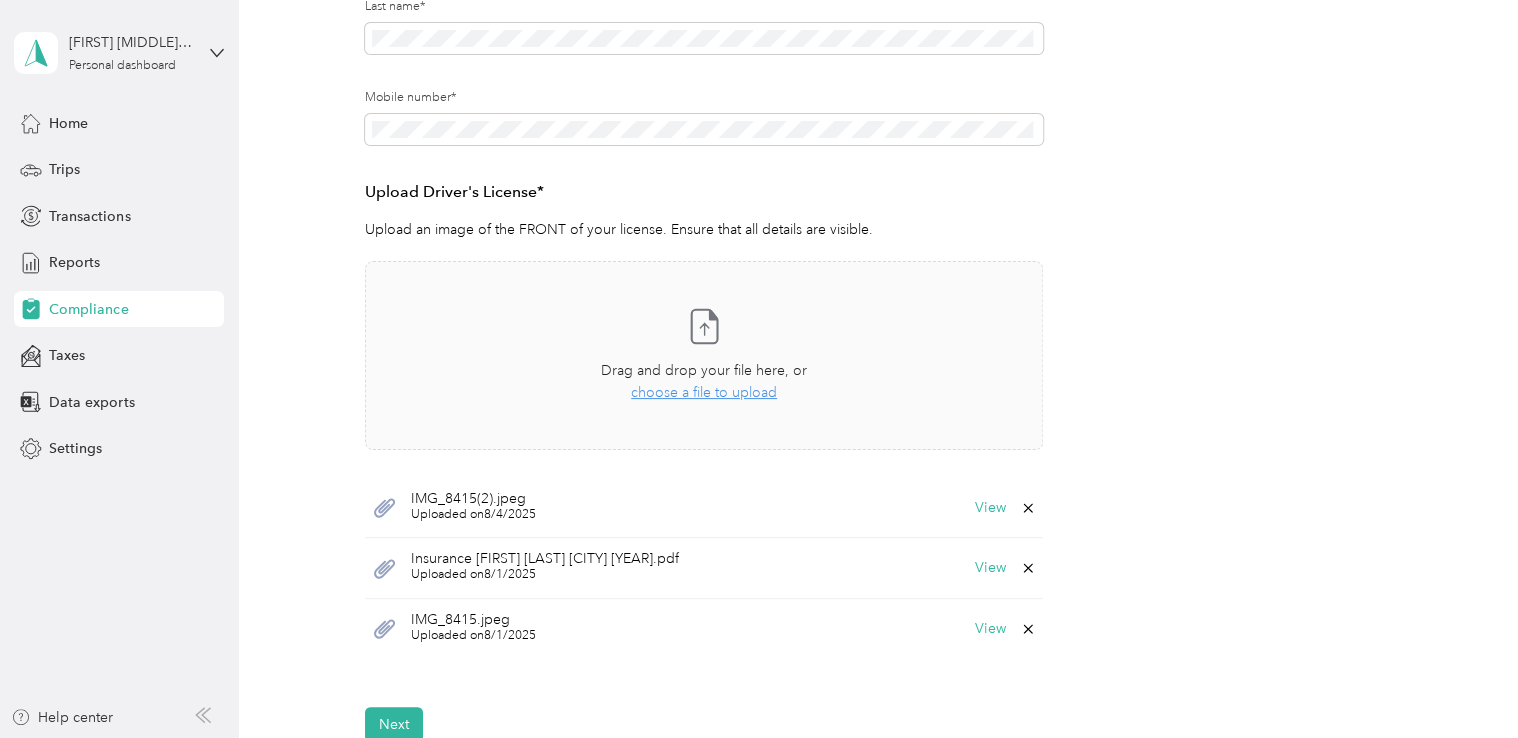scroll, scrollTop: 462, scrollLeft: 0, axis: vertical 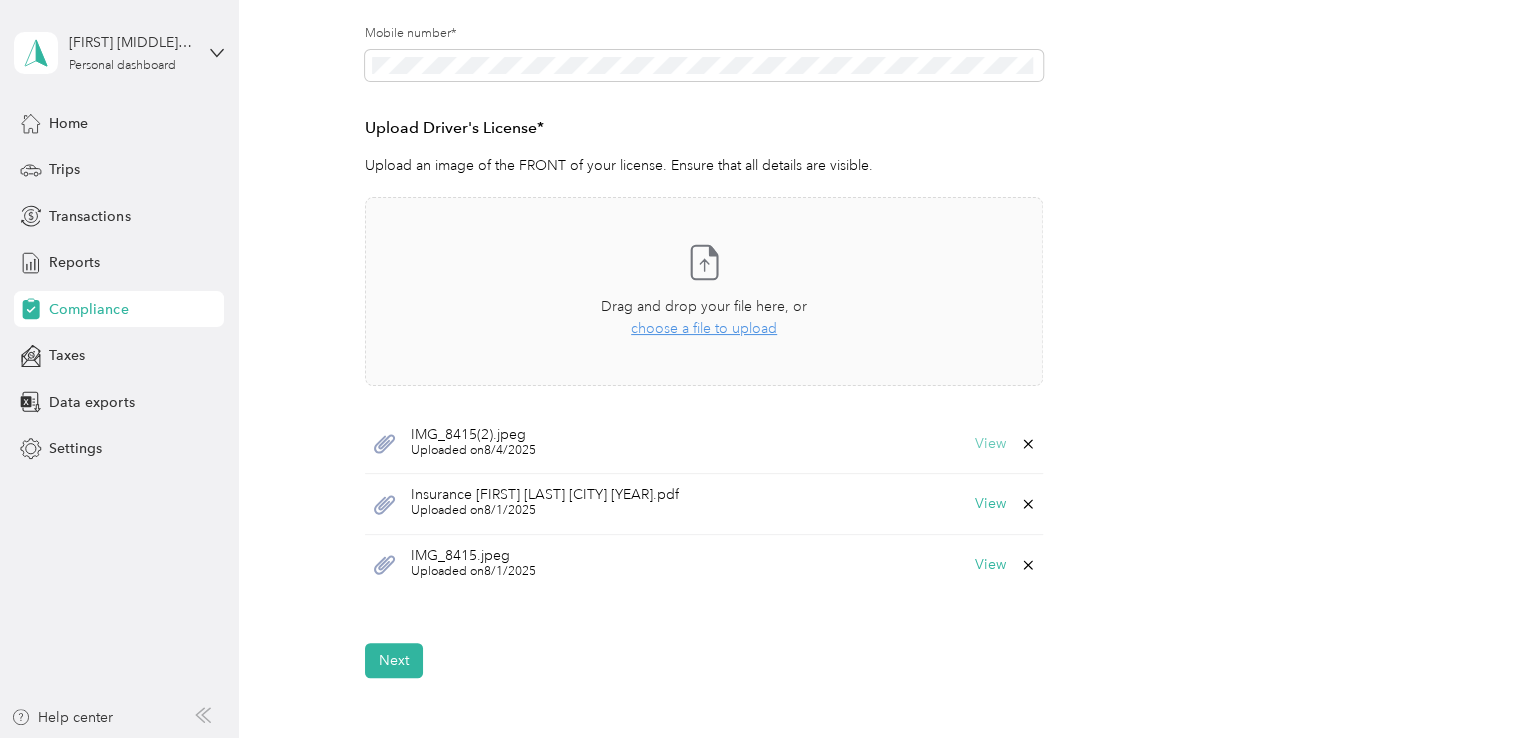 click on "View" at bounding box center (990, 444) 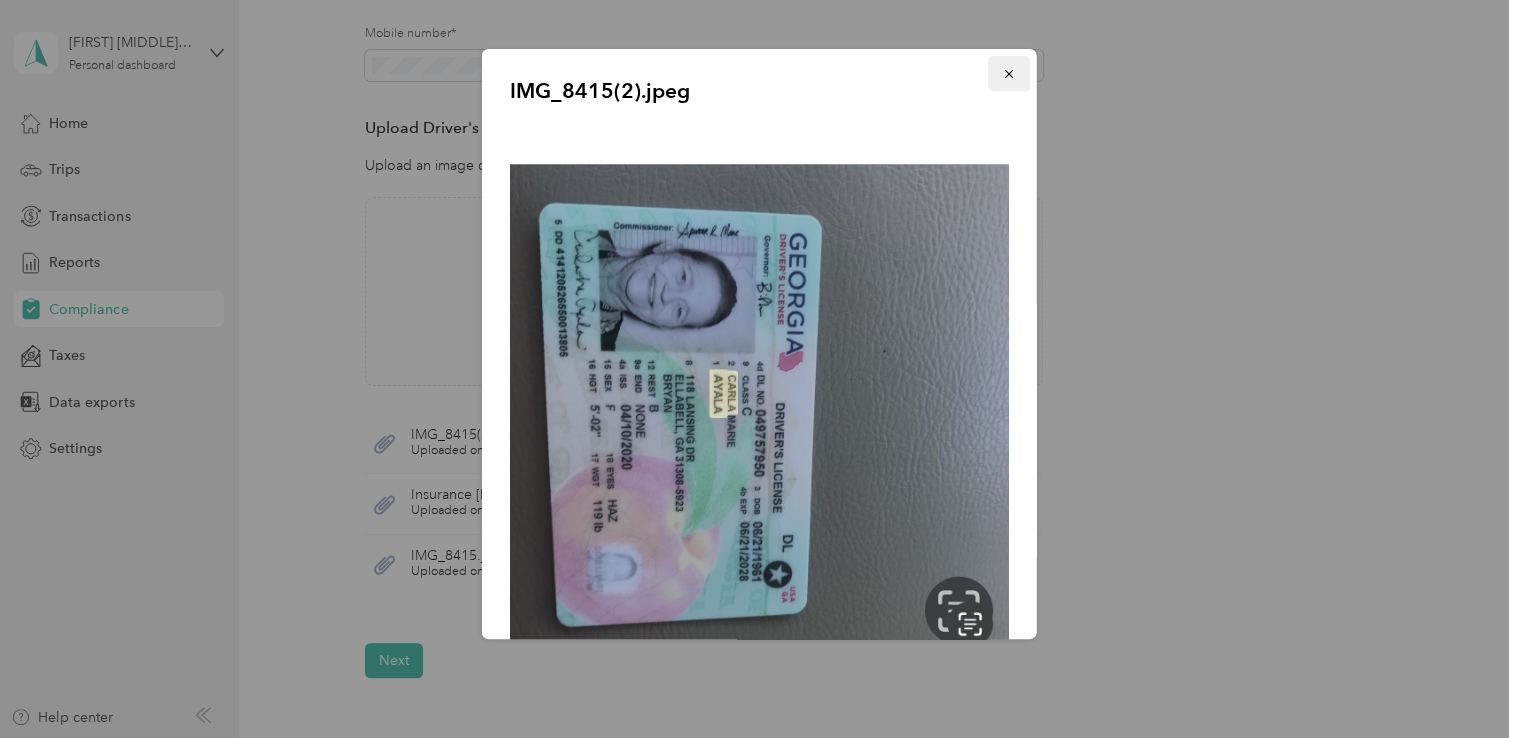click 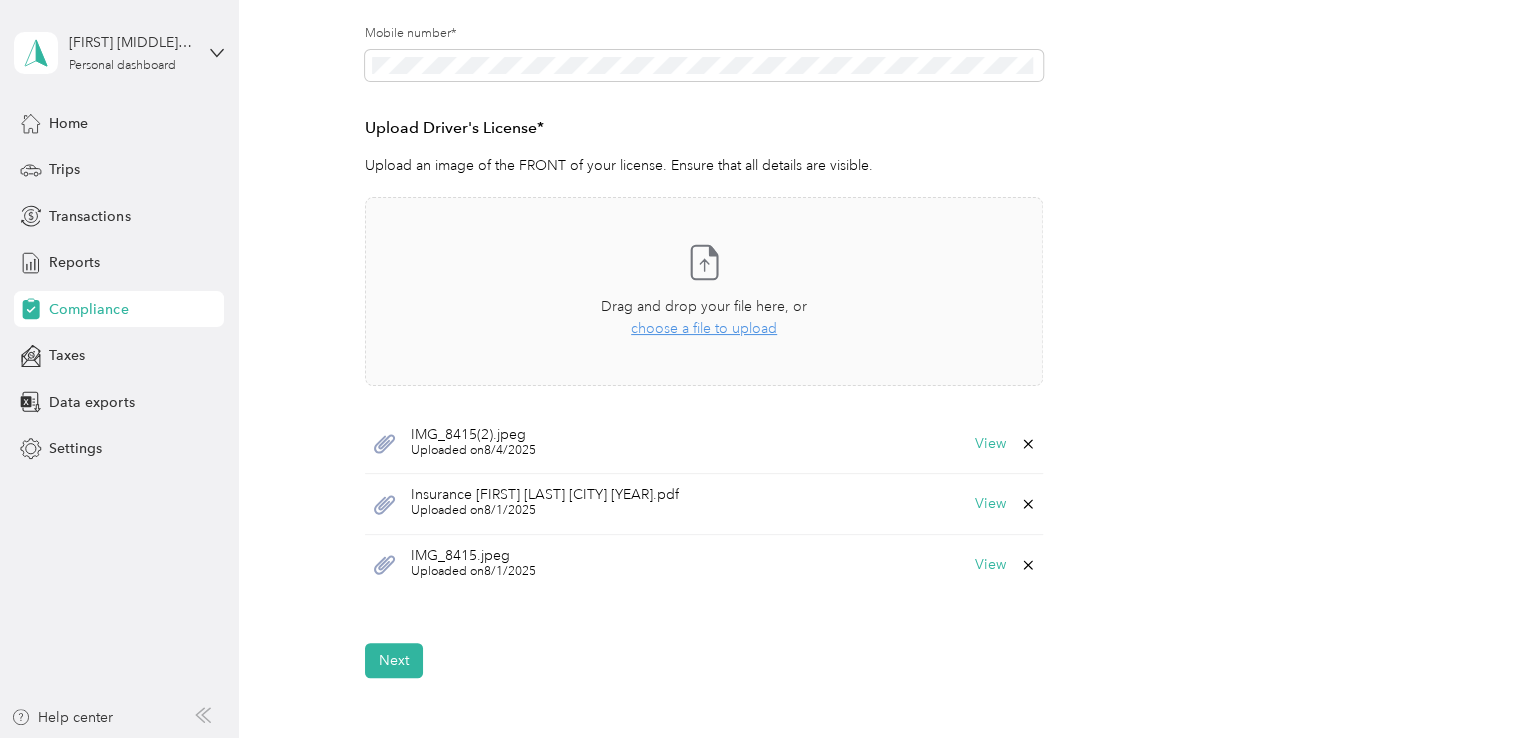 click on "Insurance Carla Ayala Augusta 2025.pdf Uploaded on  8/1/2025 View" at bounding box center (704, 504) 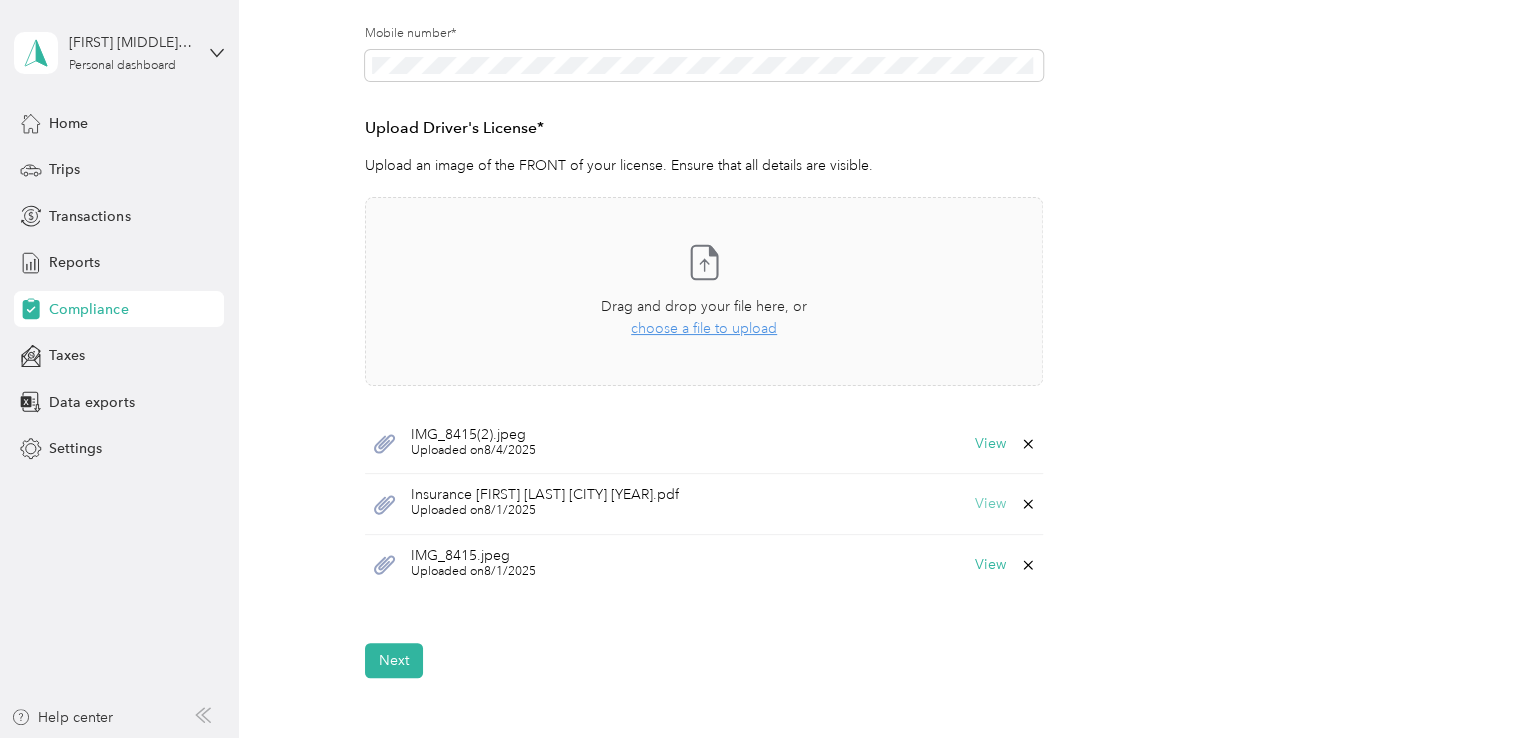 click on "View" at bounding box center [990, 504] 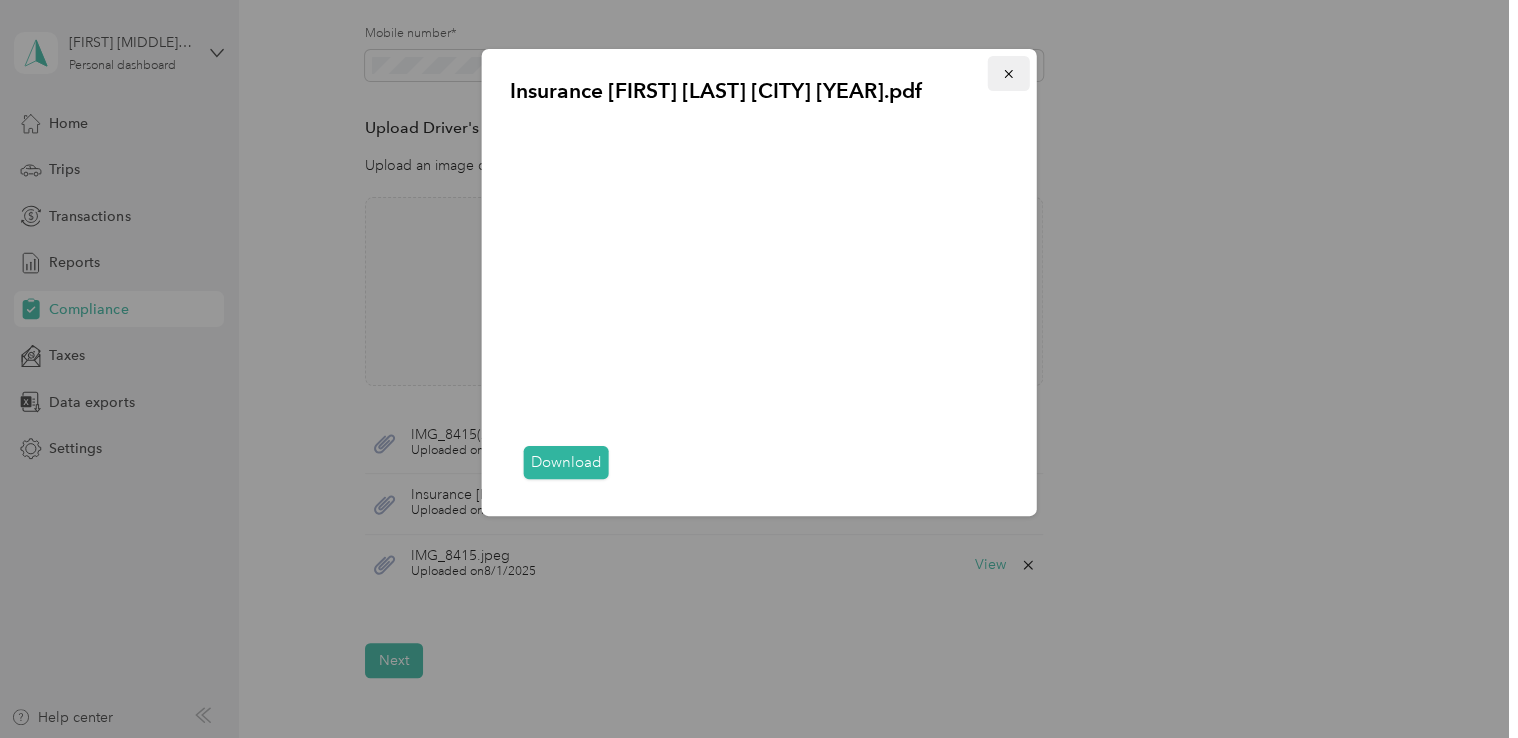 click 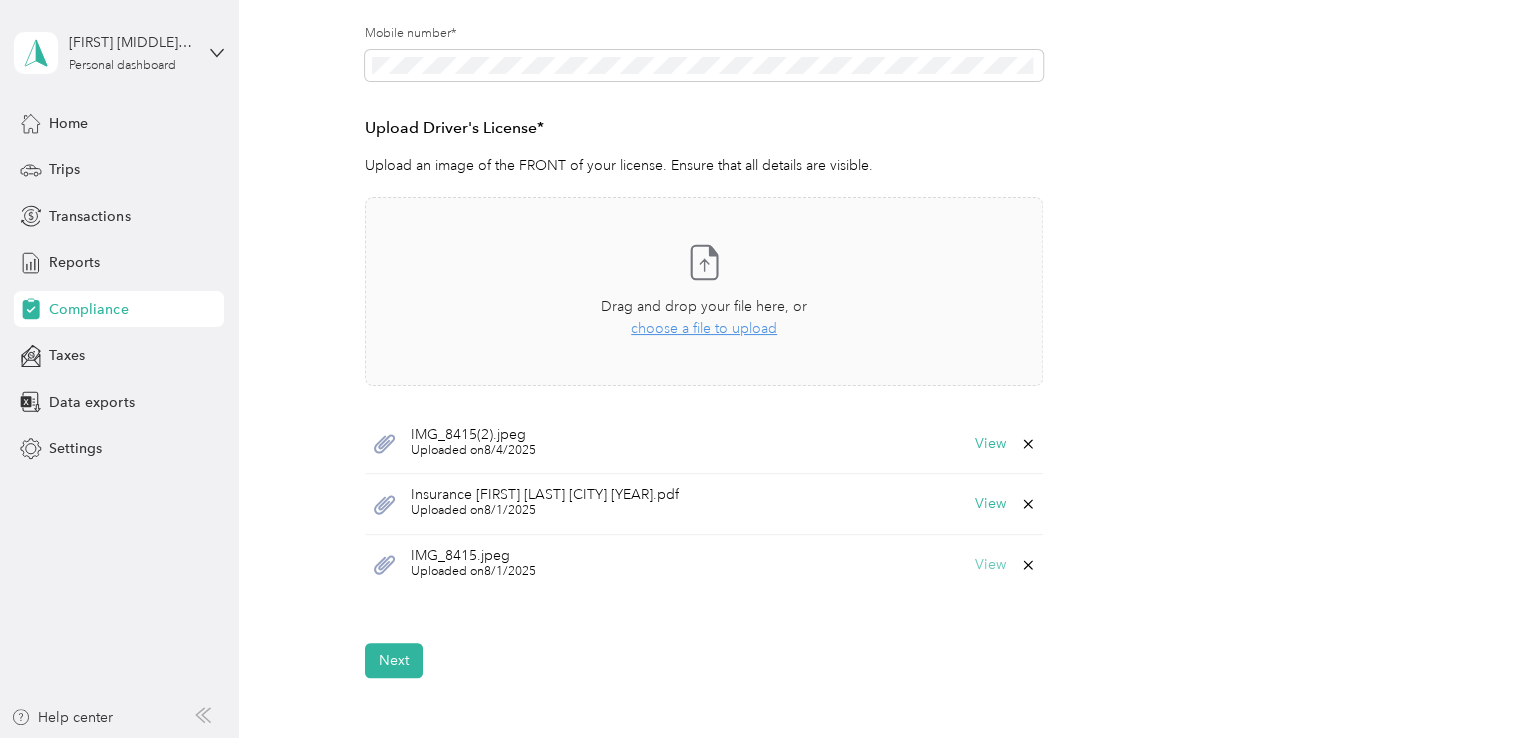 click on "View" at bounding box center (990, 565) 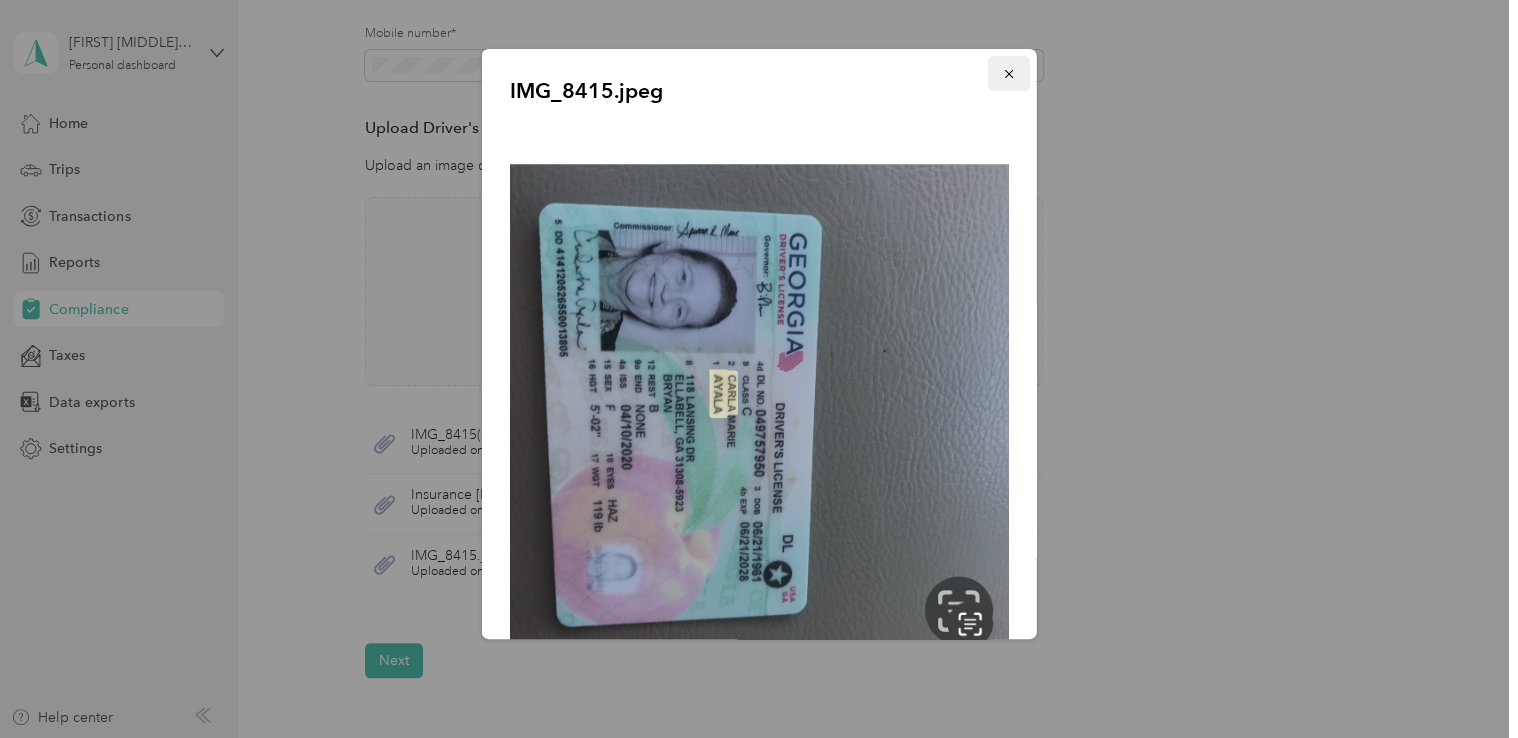 click 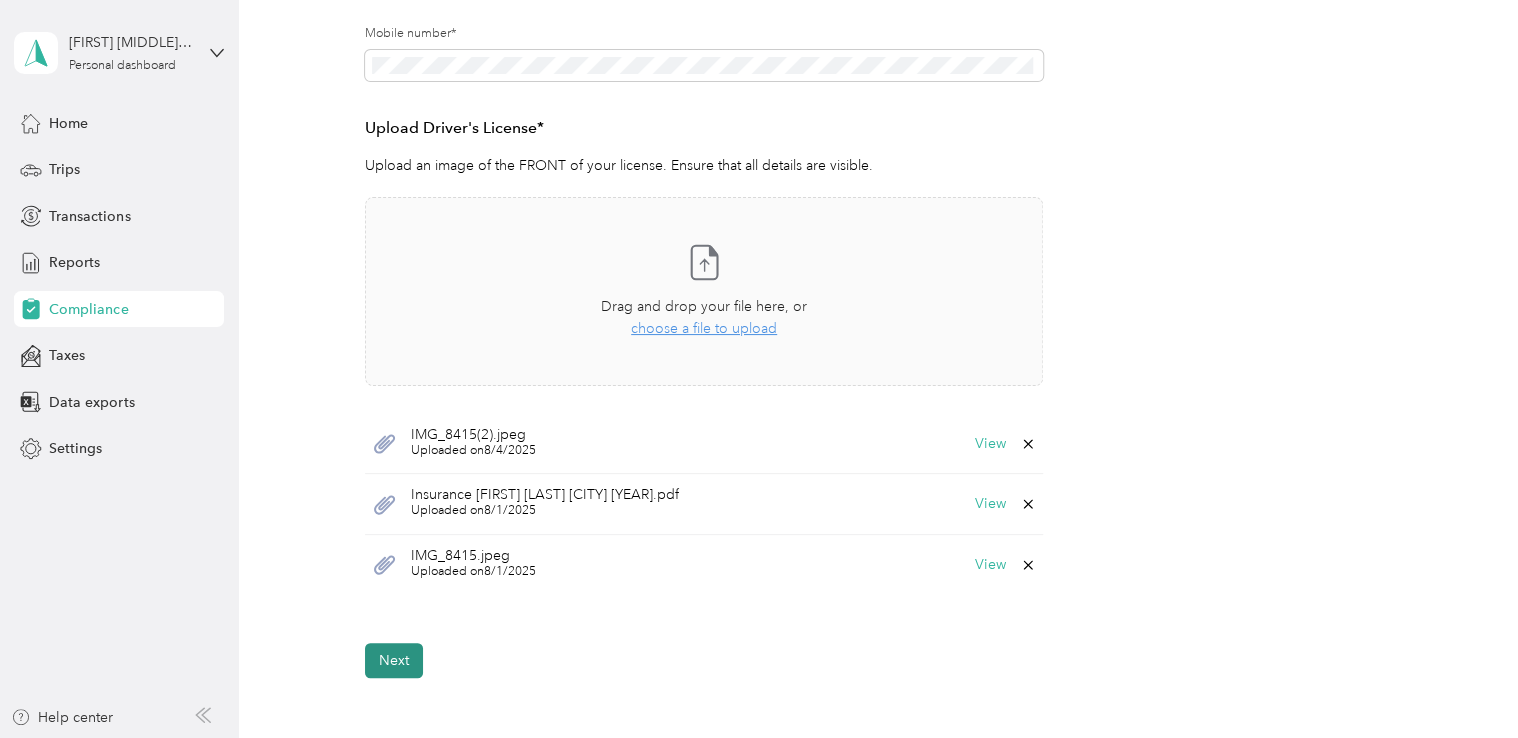 click on "Next" at bounding box center (394, 660) 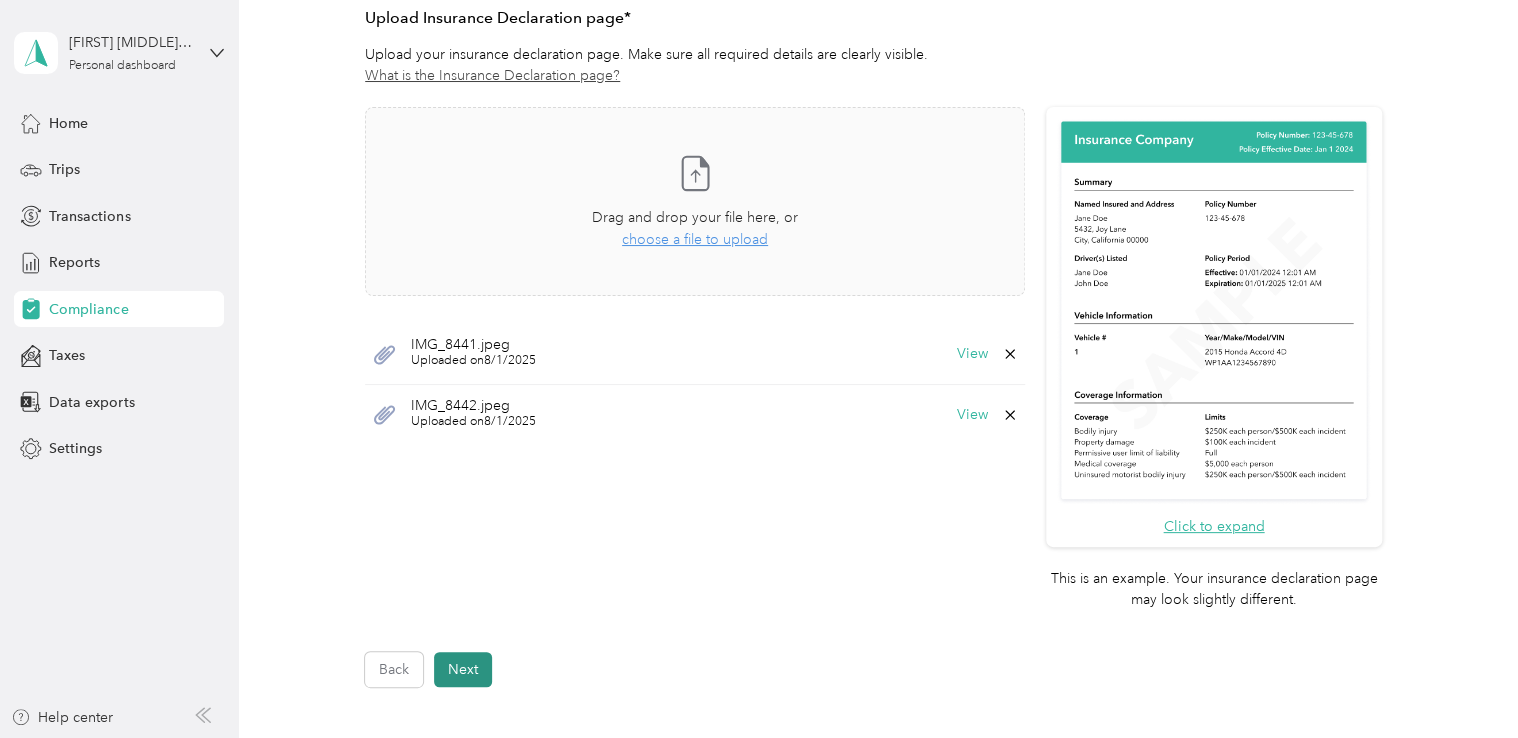 scroll, scrollTop: 471, scrollLeft: 0, axis: vertical 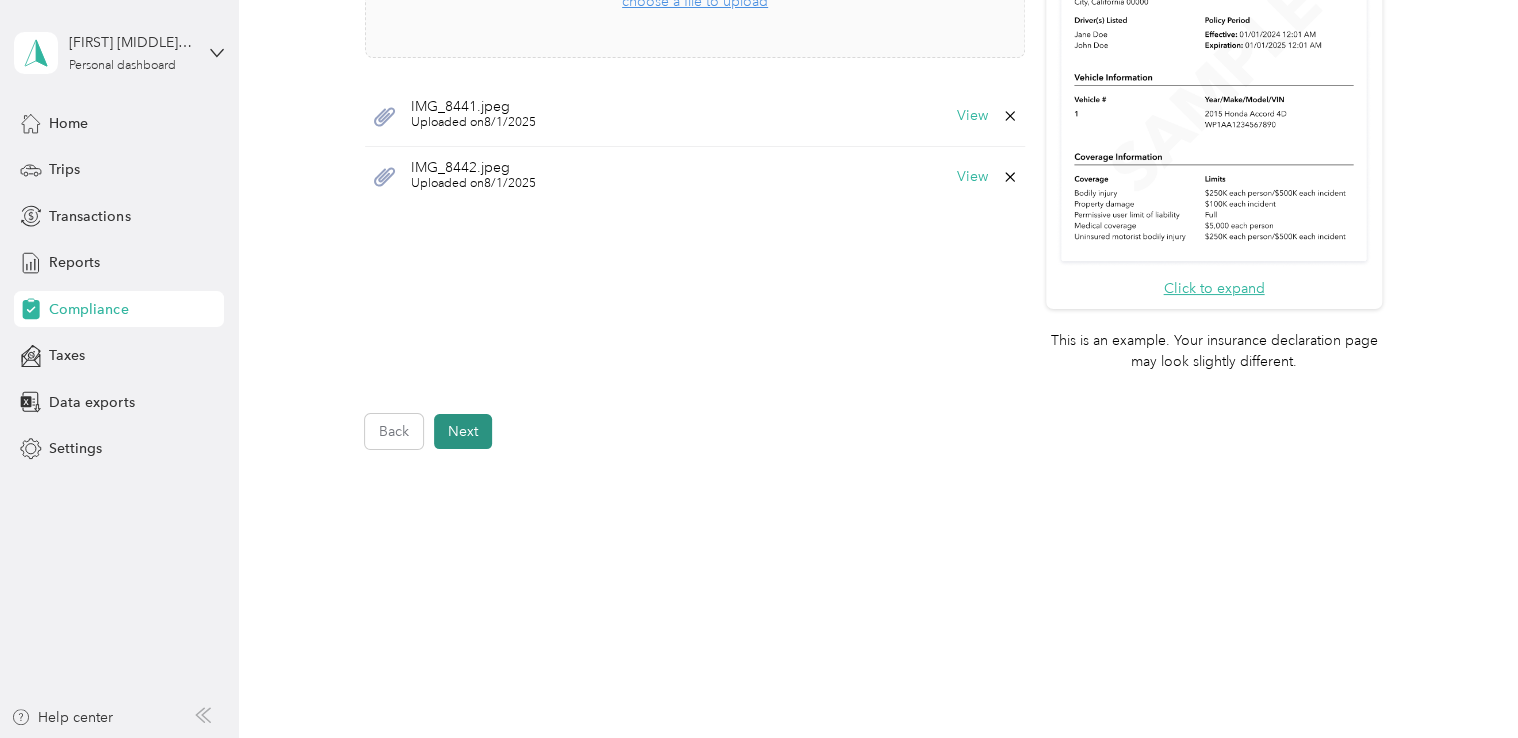 click on "Next" at bounding box center [463, 431] 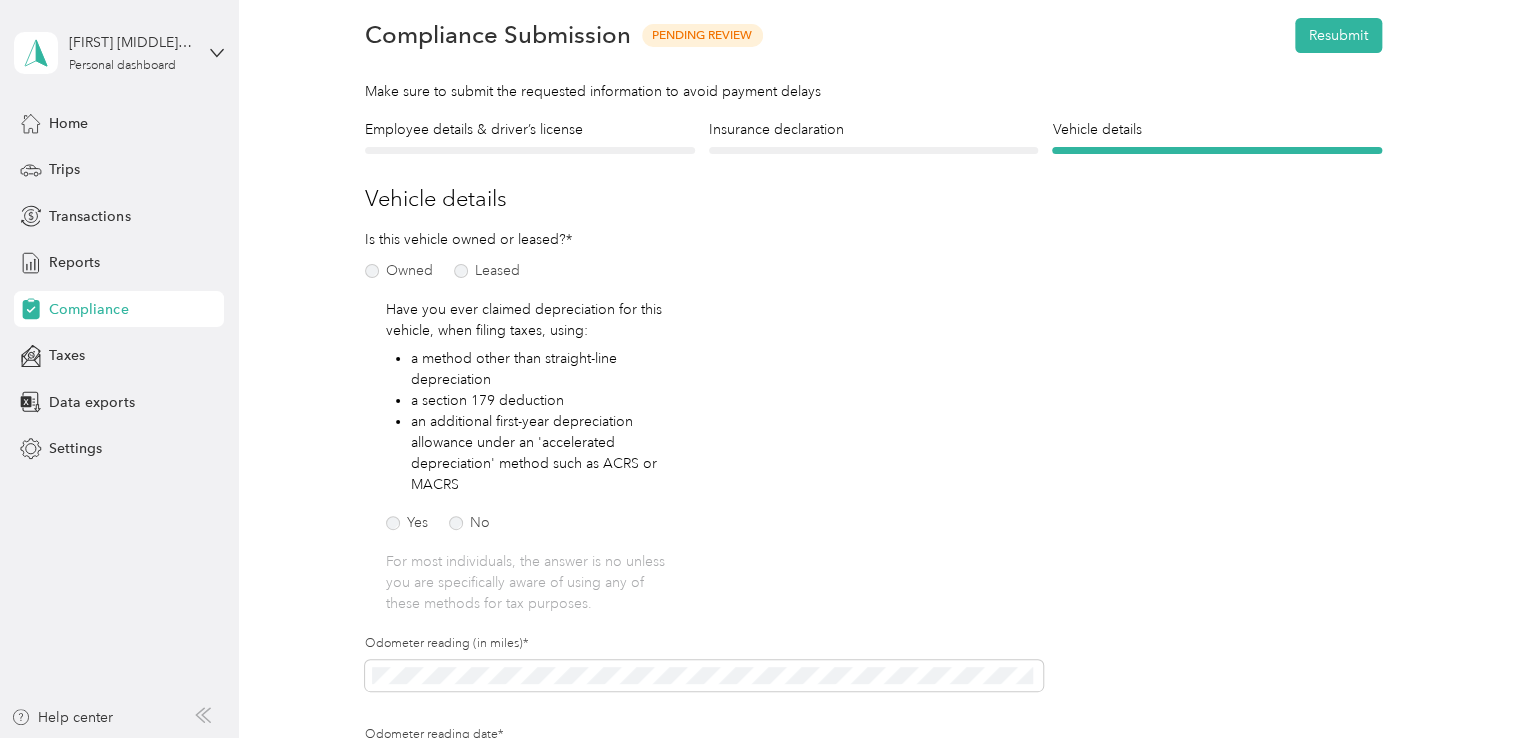 scroll, scrollTop: 0, scrollLeft: 0, axis: both 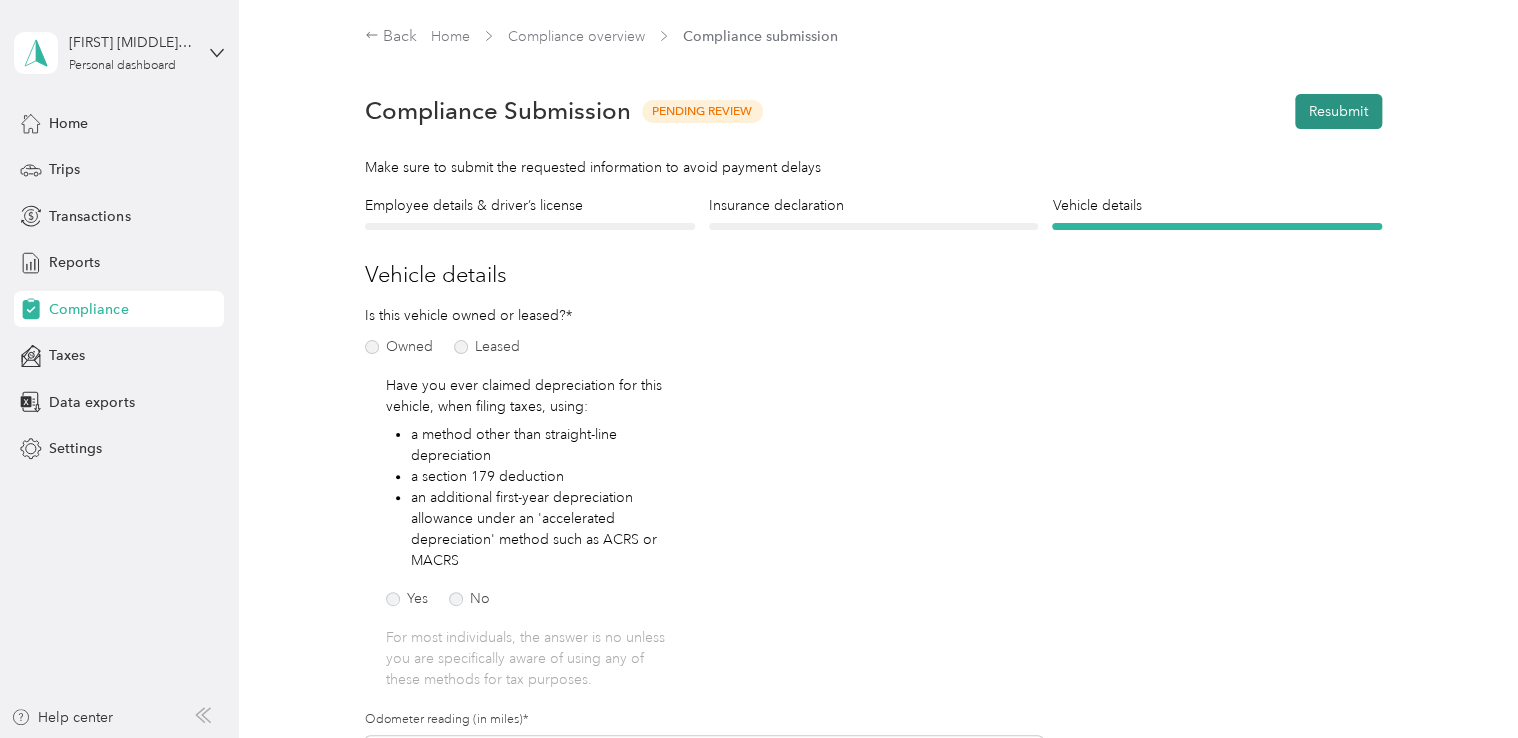 click on "Resubmit" at bounding box center [1338, 111] 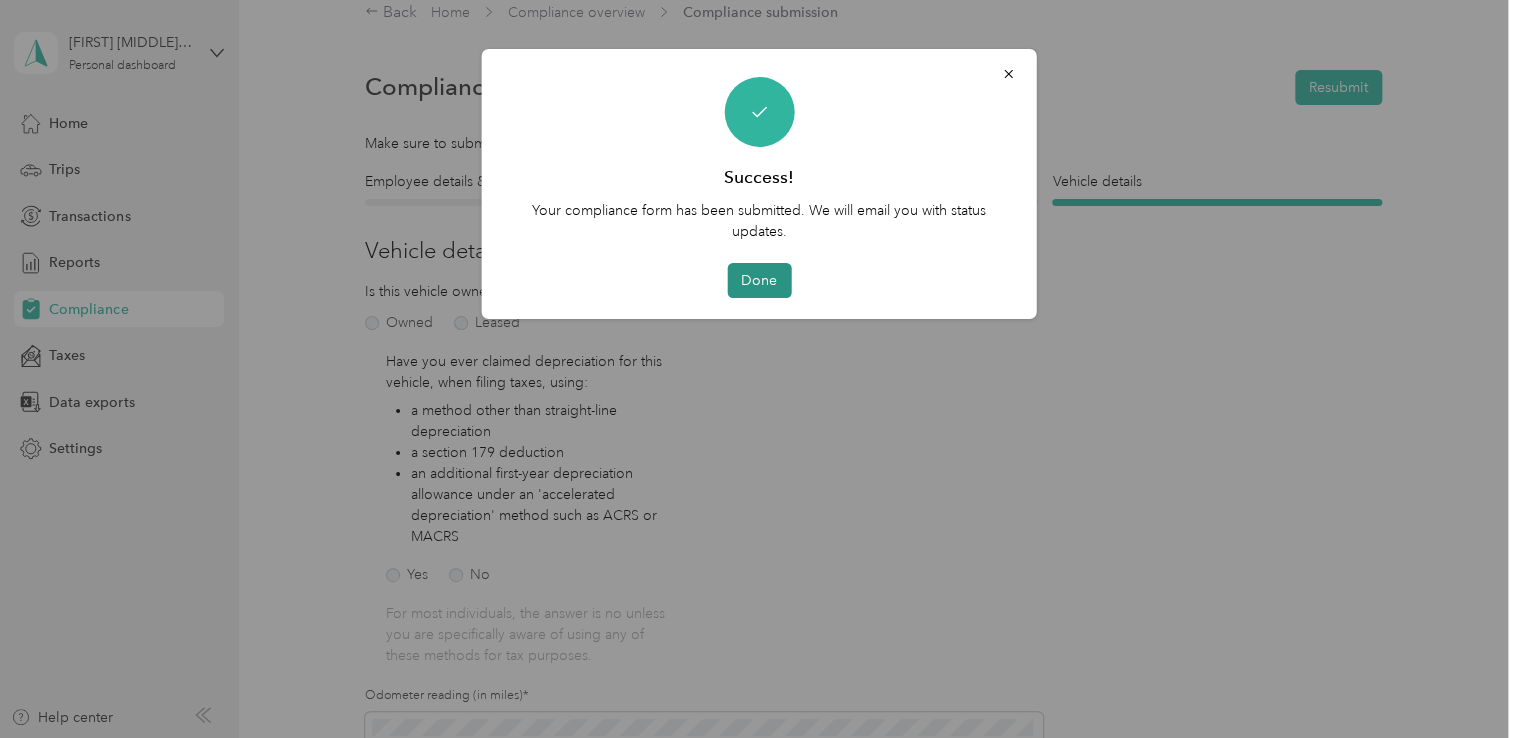 click on "Done" at bounding box center [759, 280] 